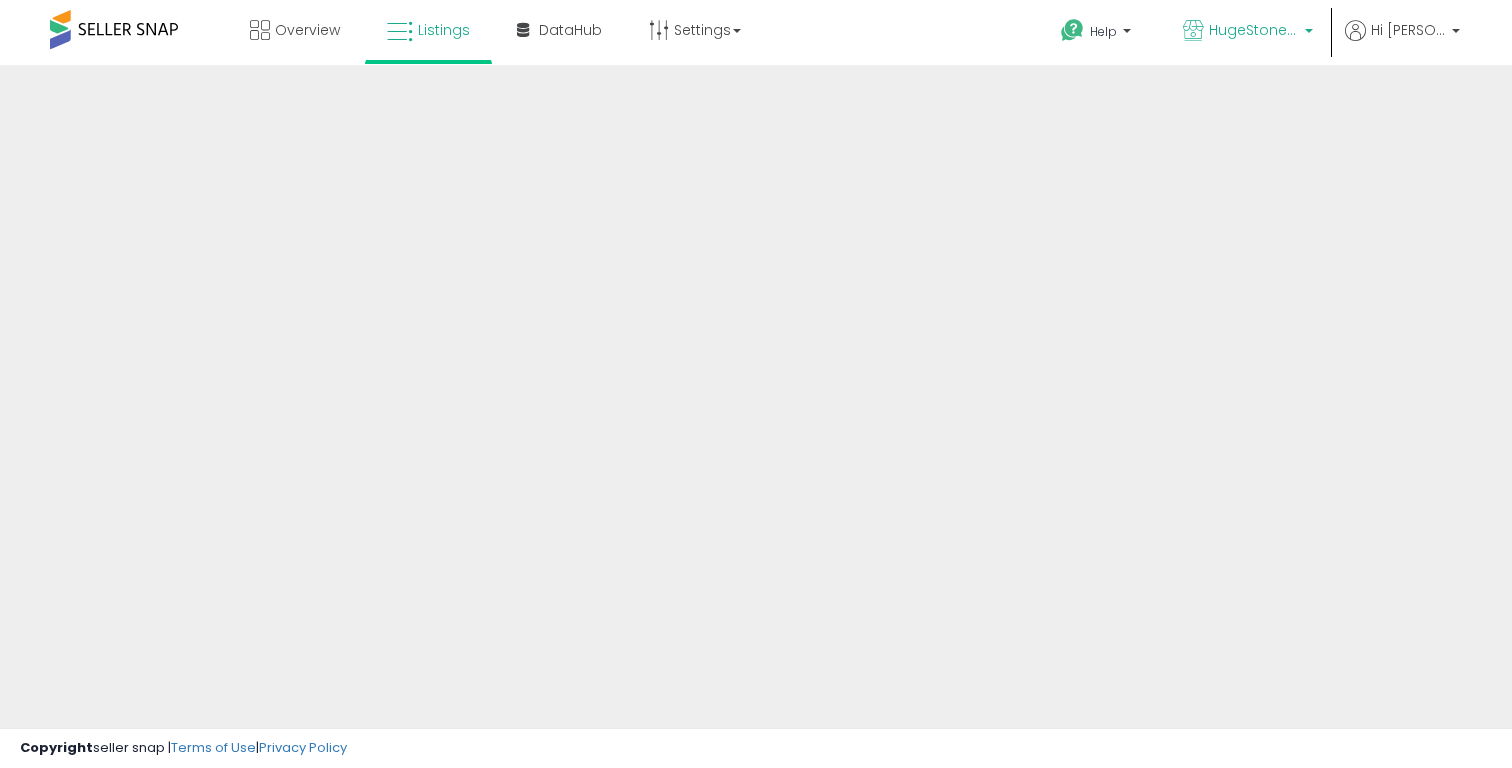 scroll, scrollTop: 0, scrollLeft: 0, axis: both 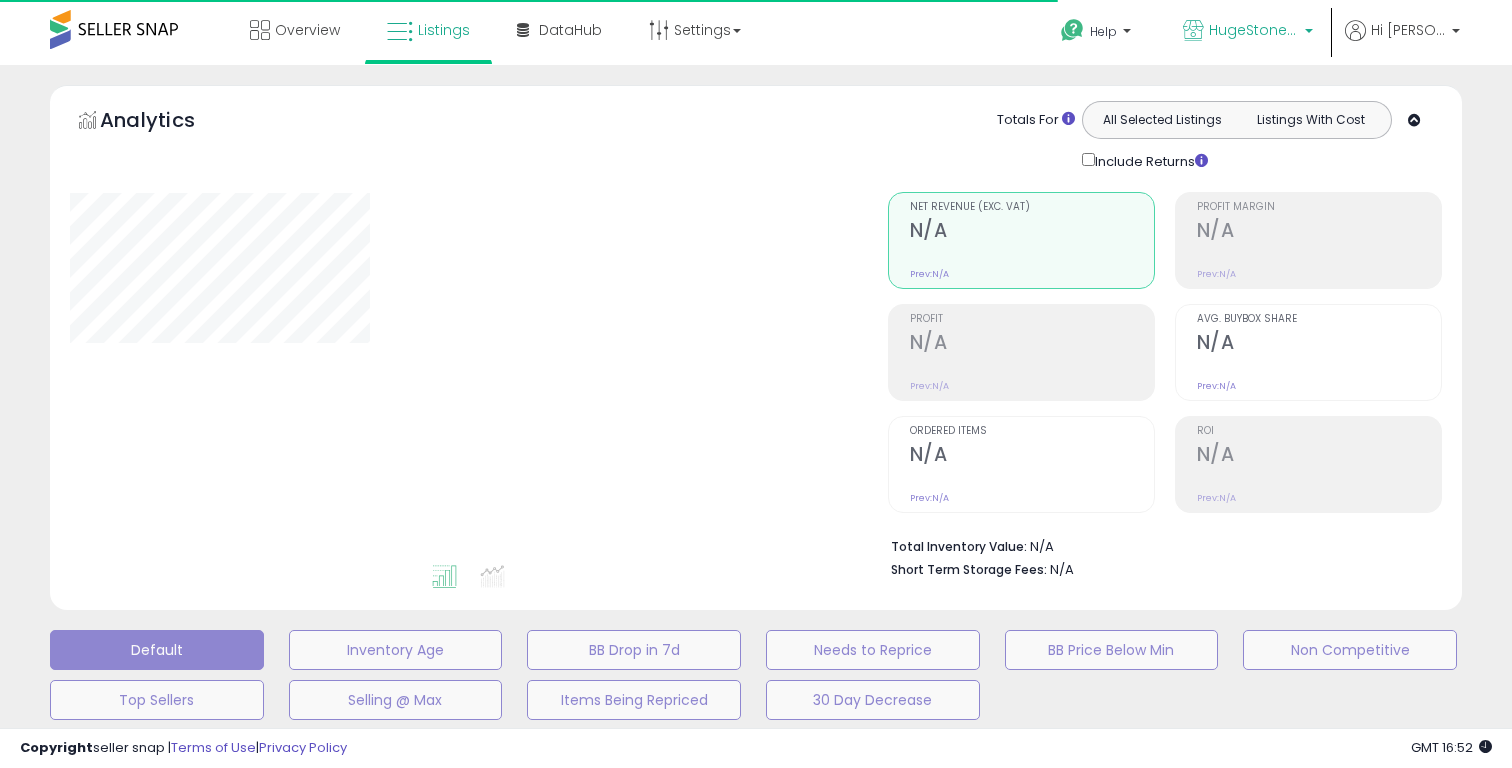 click on "HugeStone Store" at bounding box center (1254, 30) 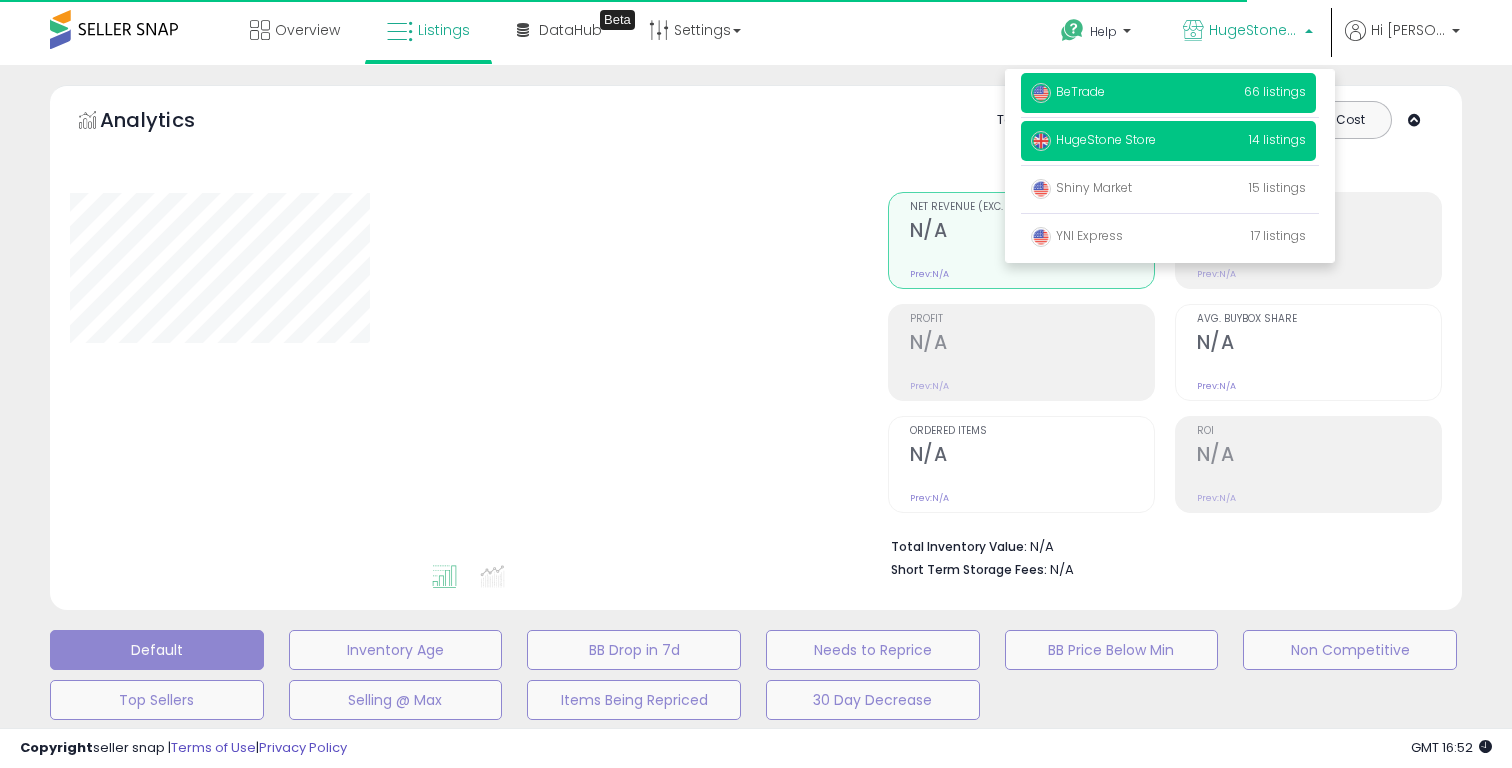 click on "BeTrade
66
listings" at bounding box center [1168, 93] 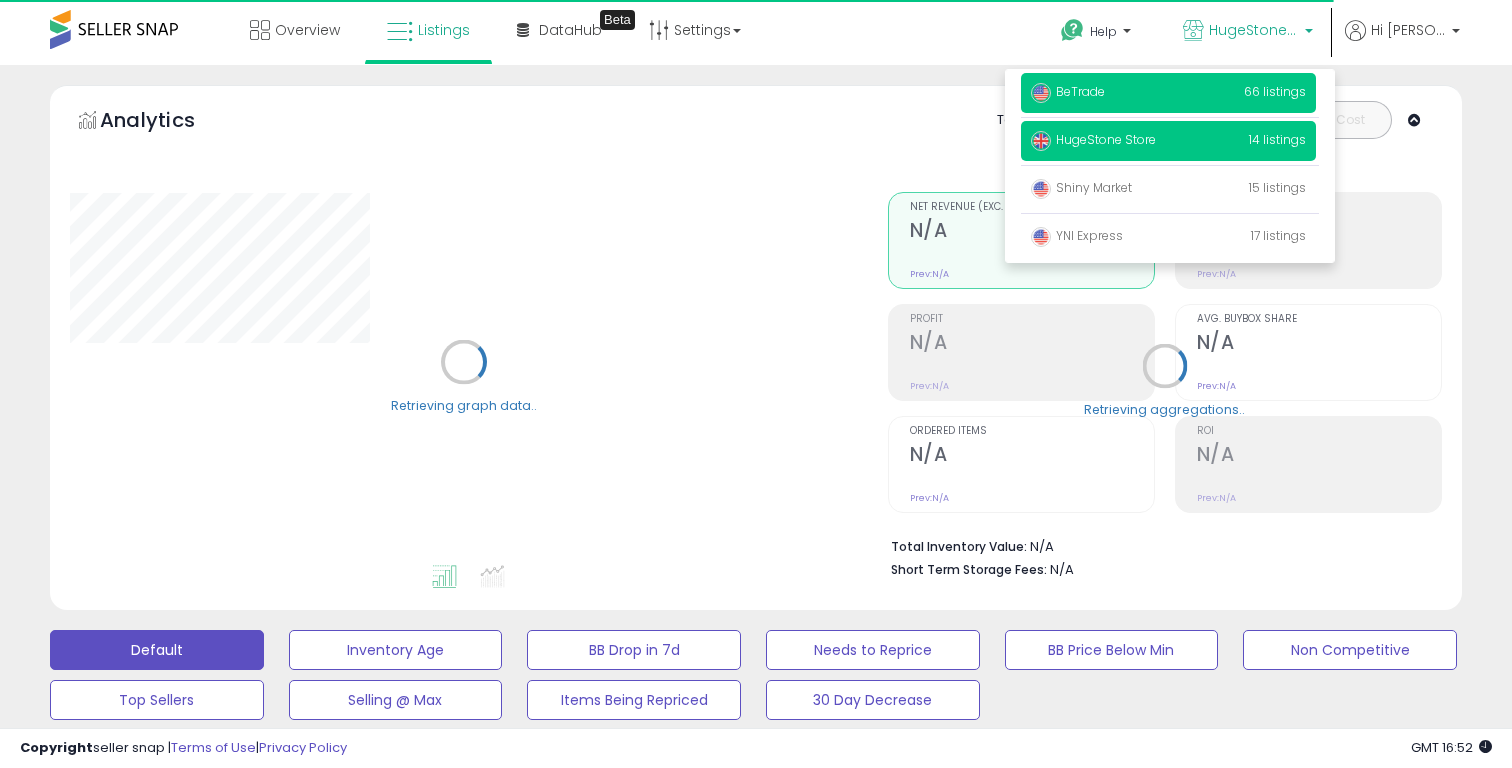 click on "BeTrade" at bounding box center [1068, 91] 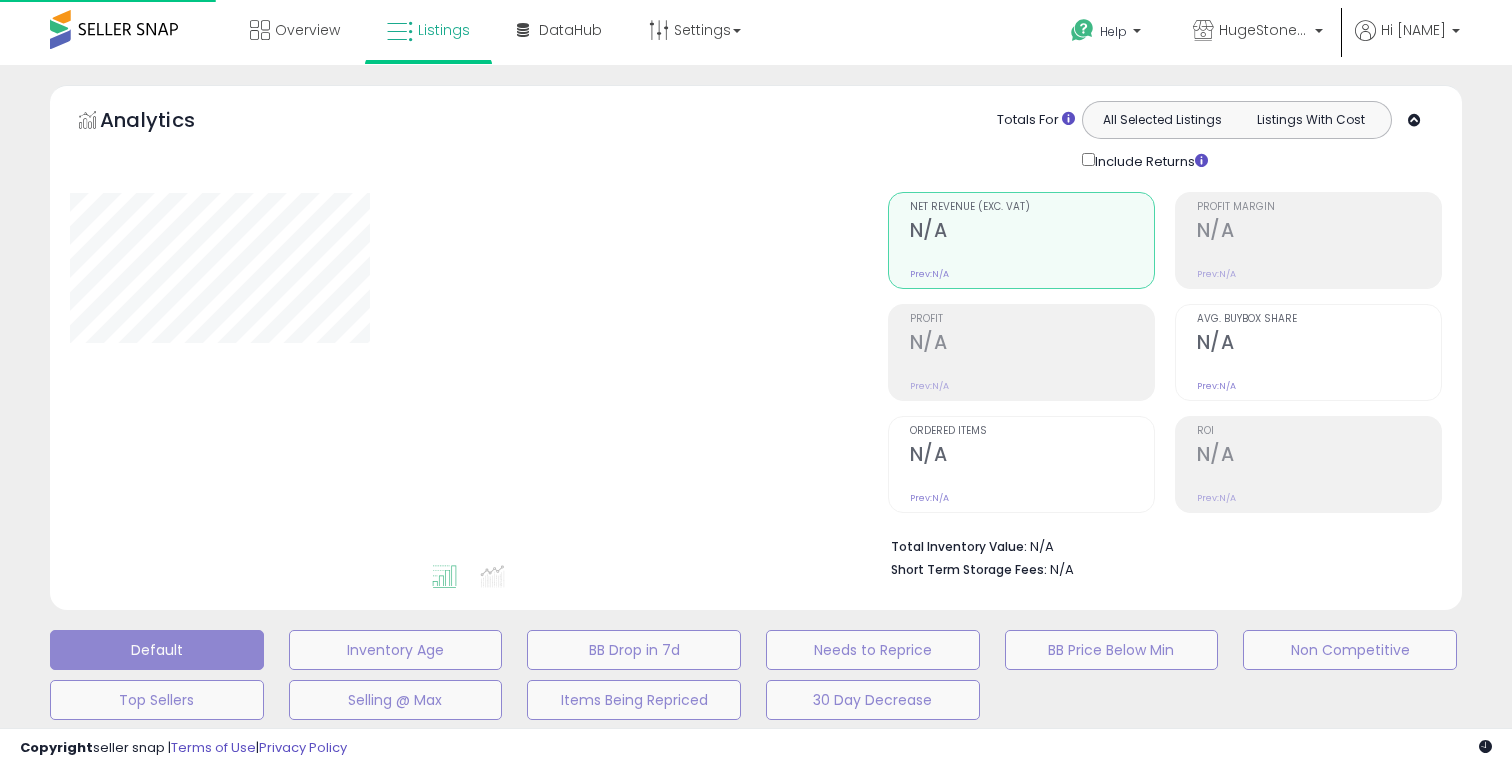 scroll, scrollTop: 0, scrollLeft: 0, axis: both 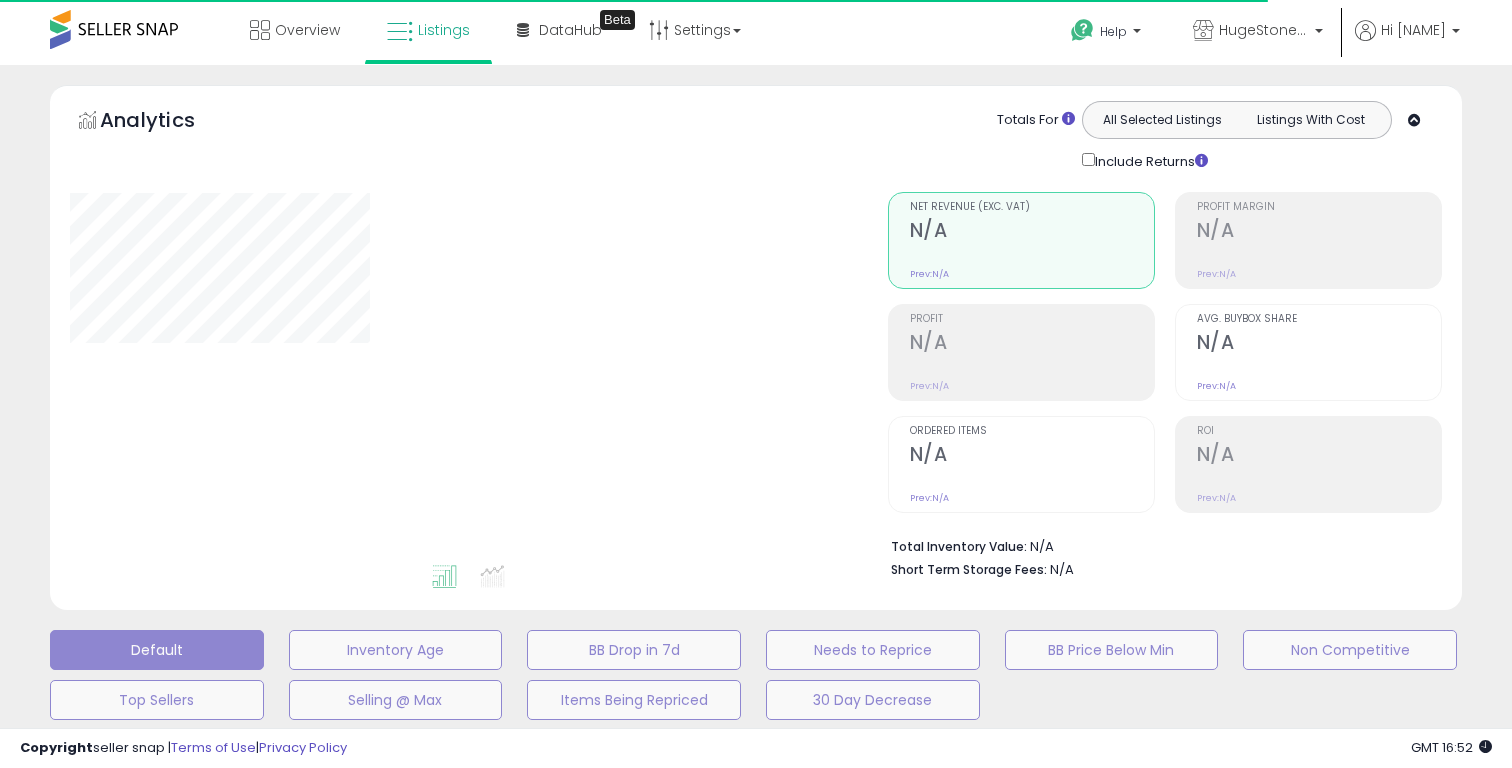 select on "**" 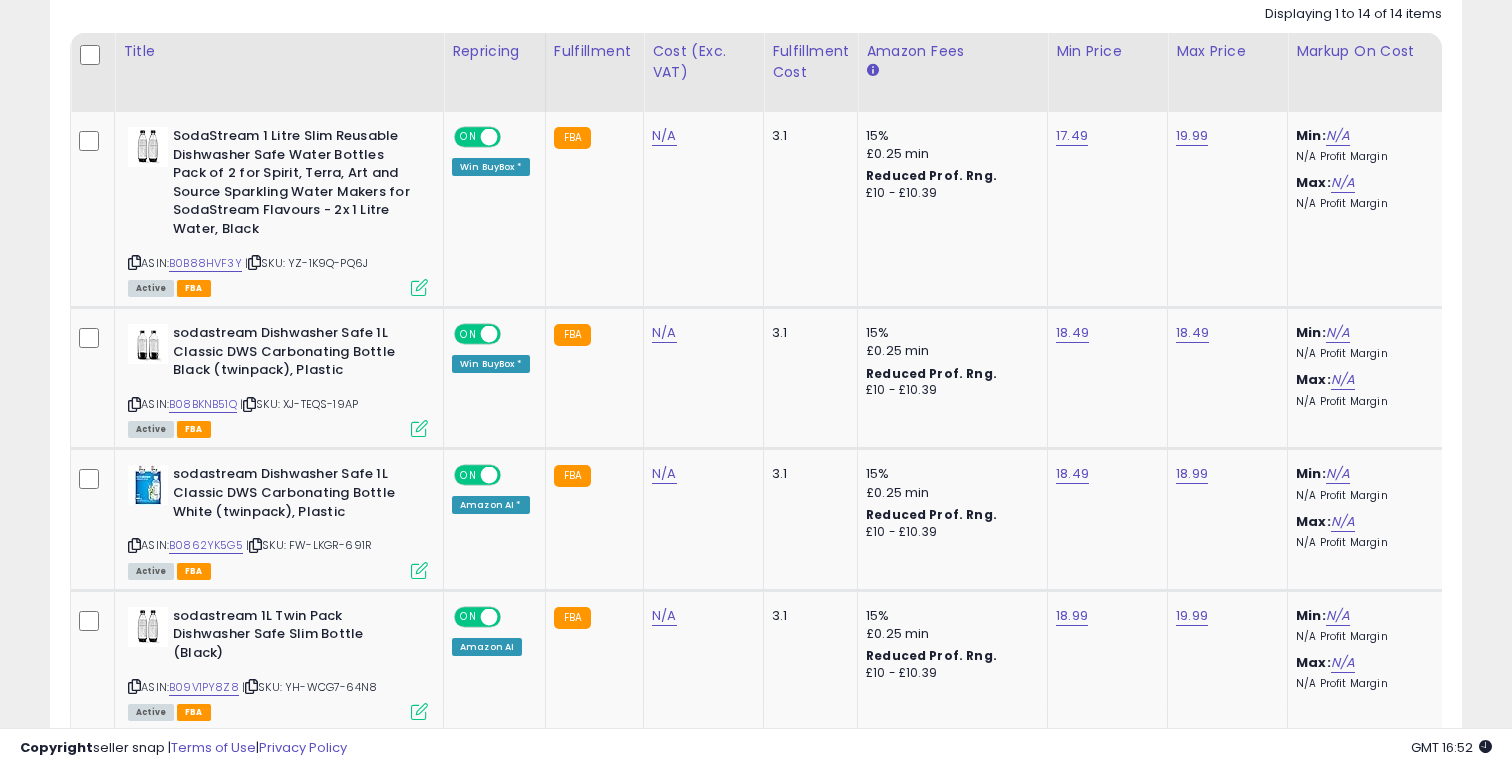 scroll, scrollTop: 942, scrollLeft: 0, axis: vertical 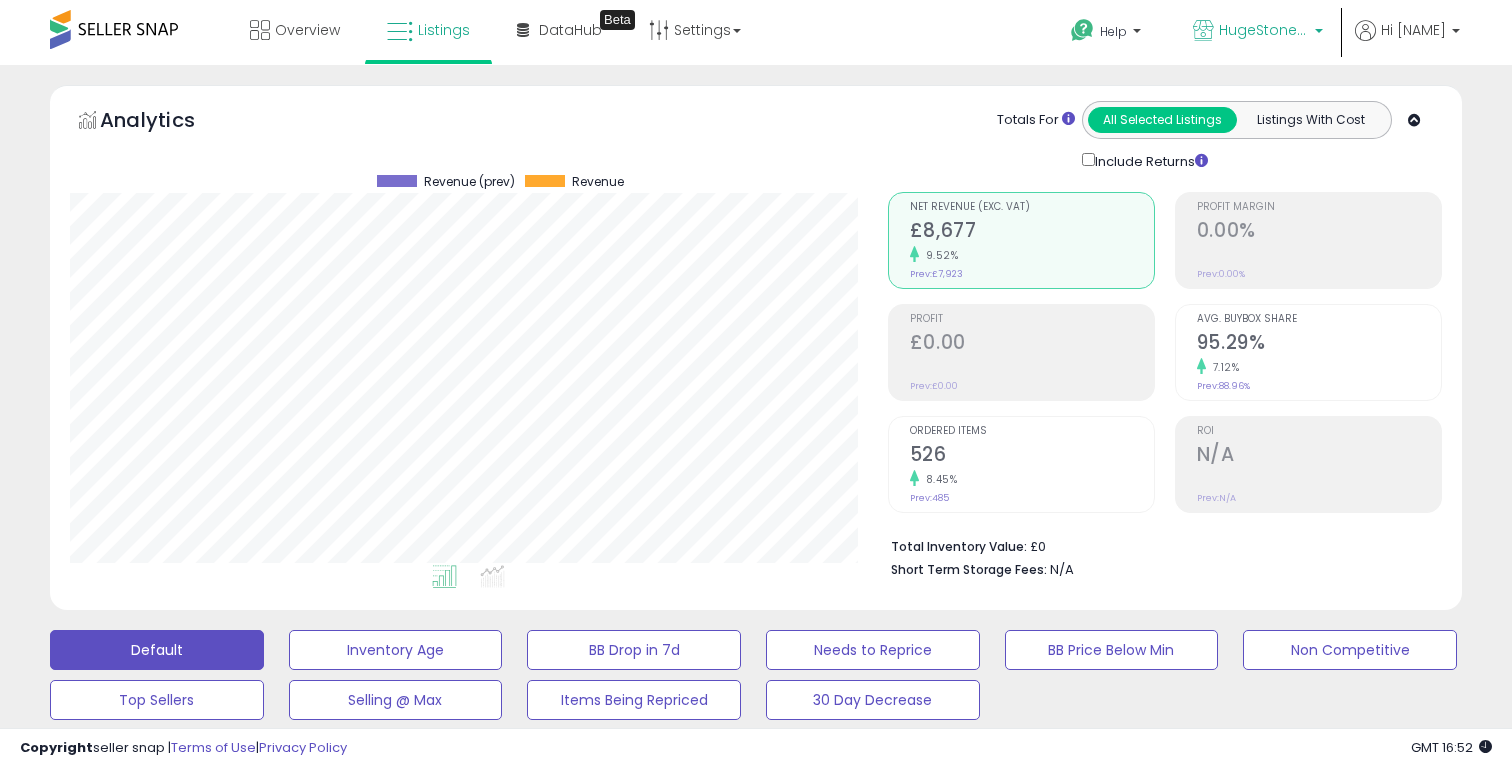 click on "HugeStone Store" at bounding box center [1258, 32] 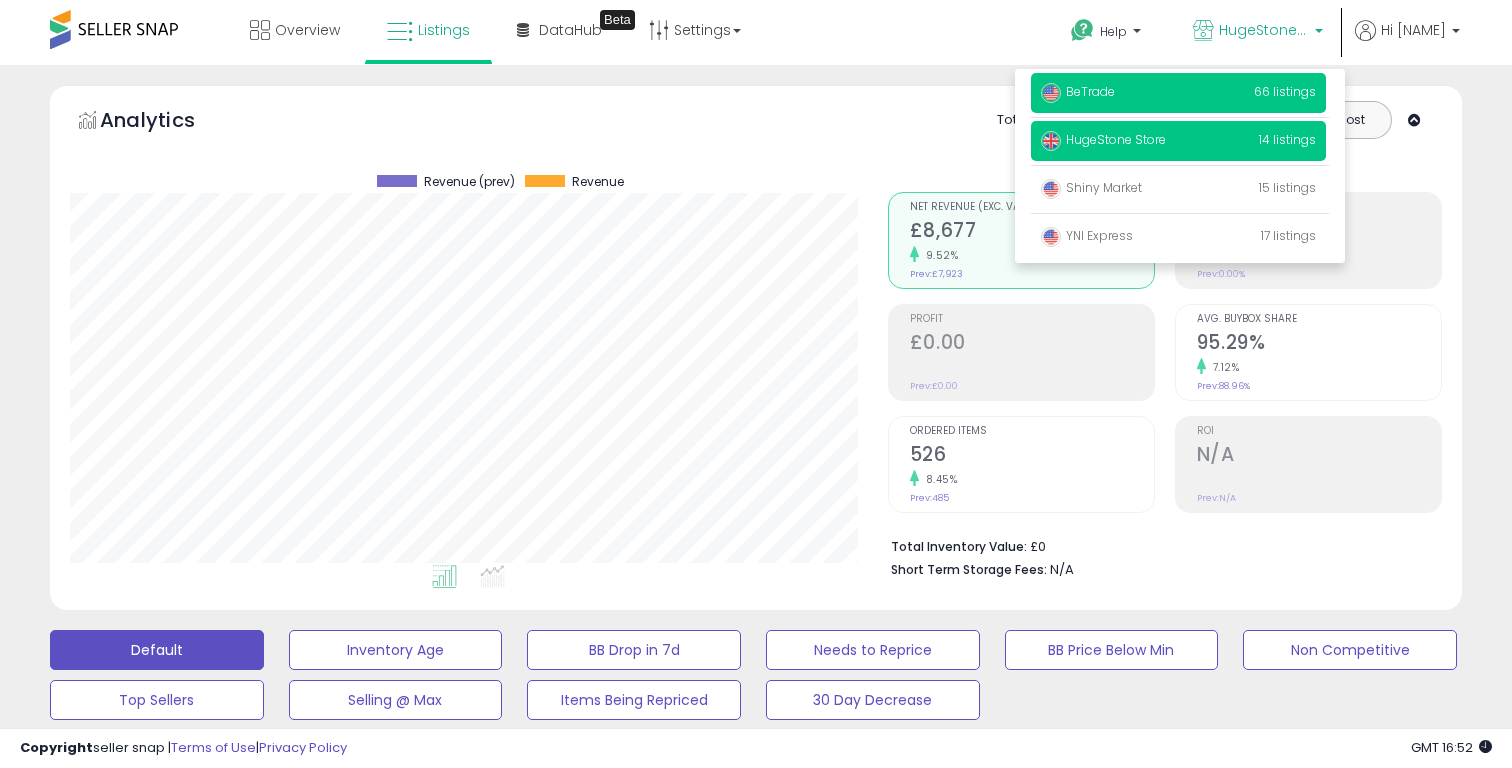 click on "BeTrade" at bounding box center (1078, 91) 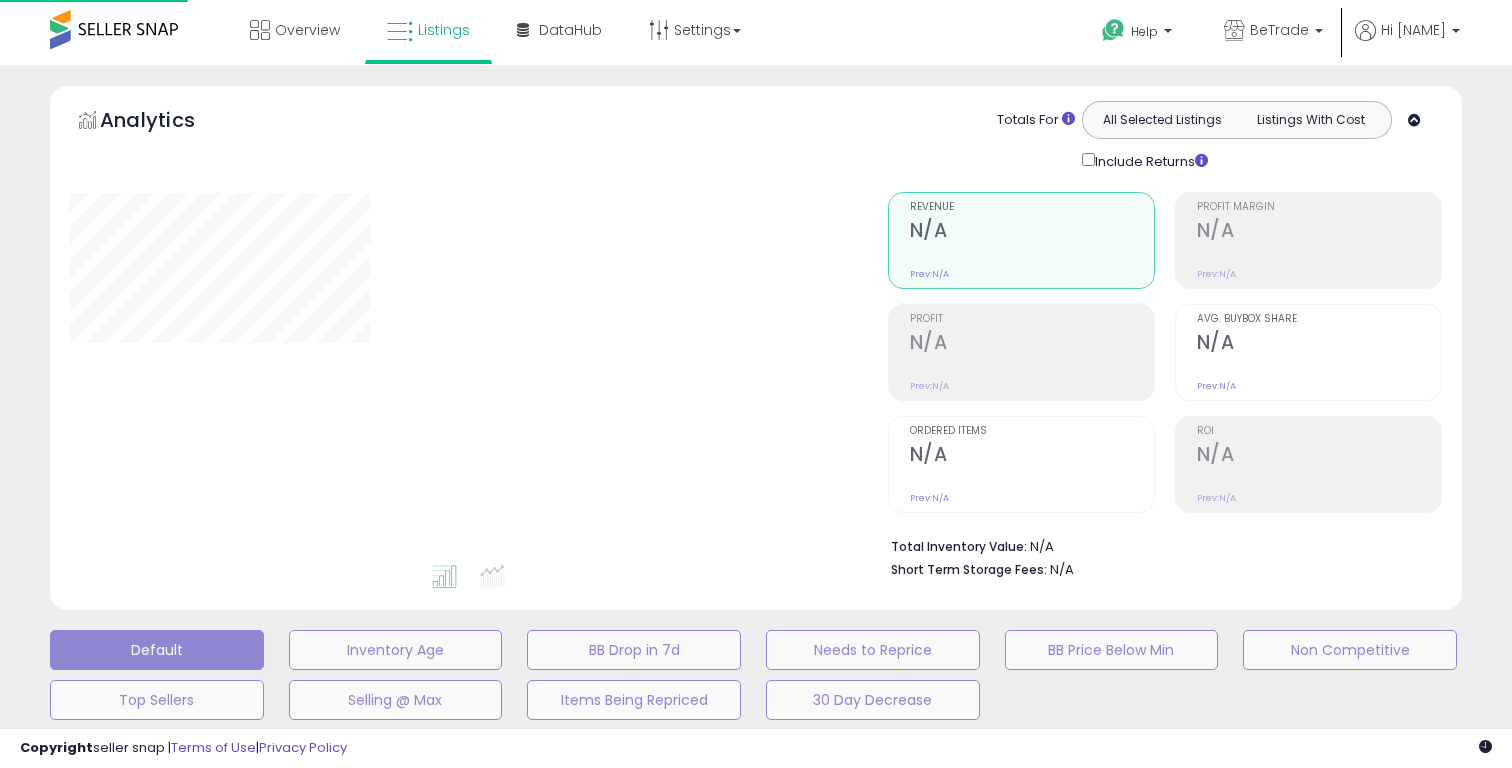 scroll, scrollTop: 0, scrollLeft: 0, axis: both 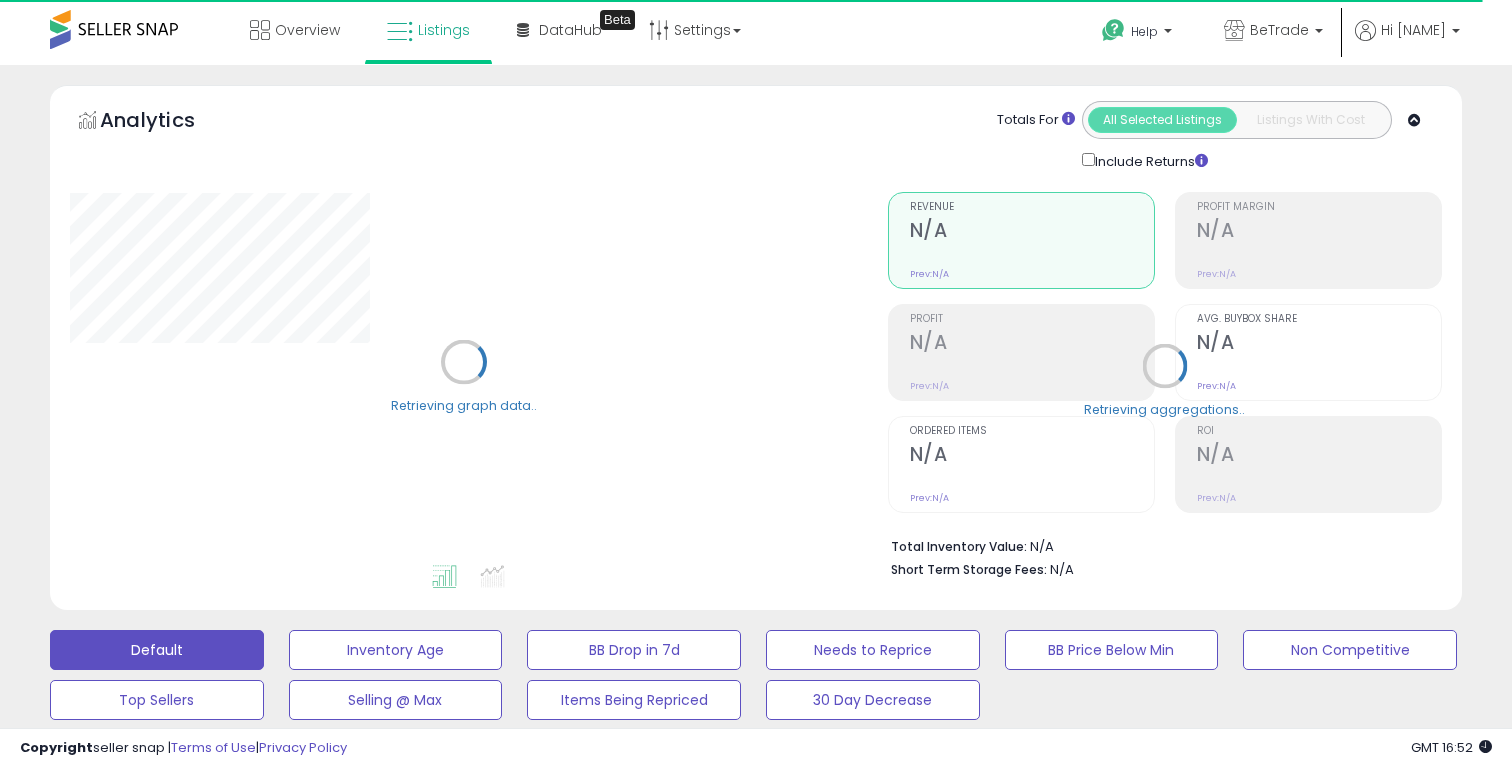 select on "**" 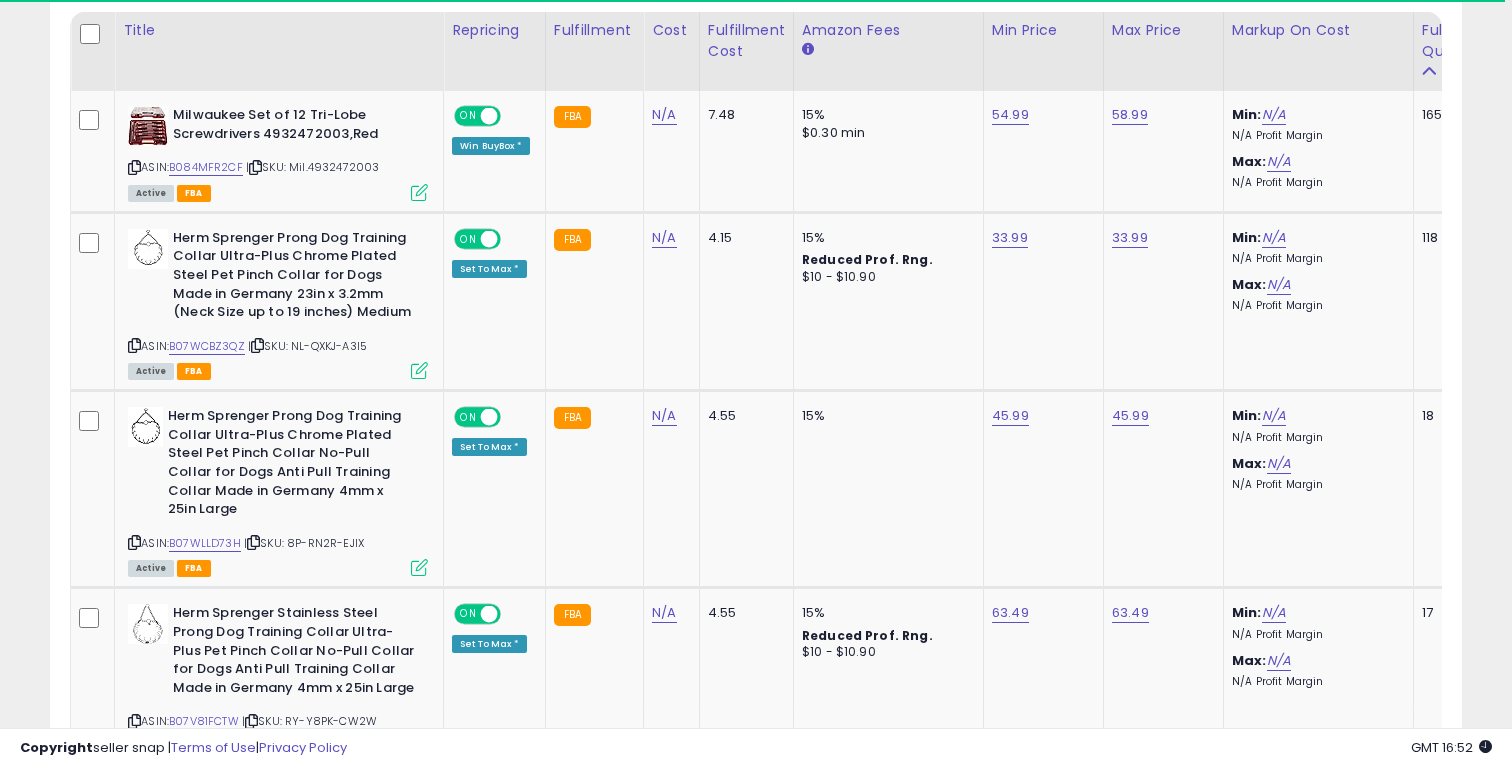 scroll, scrollTop: 961, scrollLeft: 0, axis: vertical 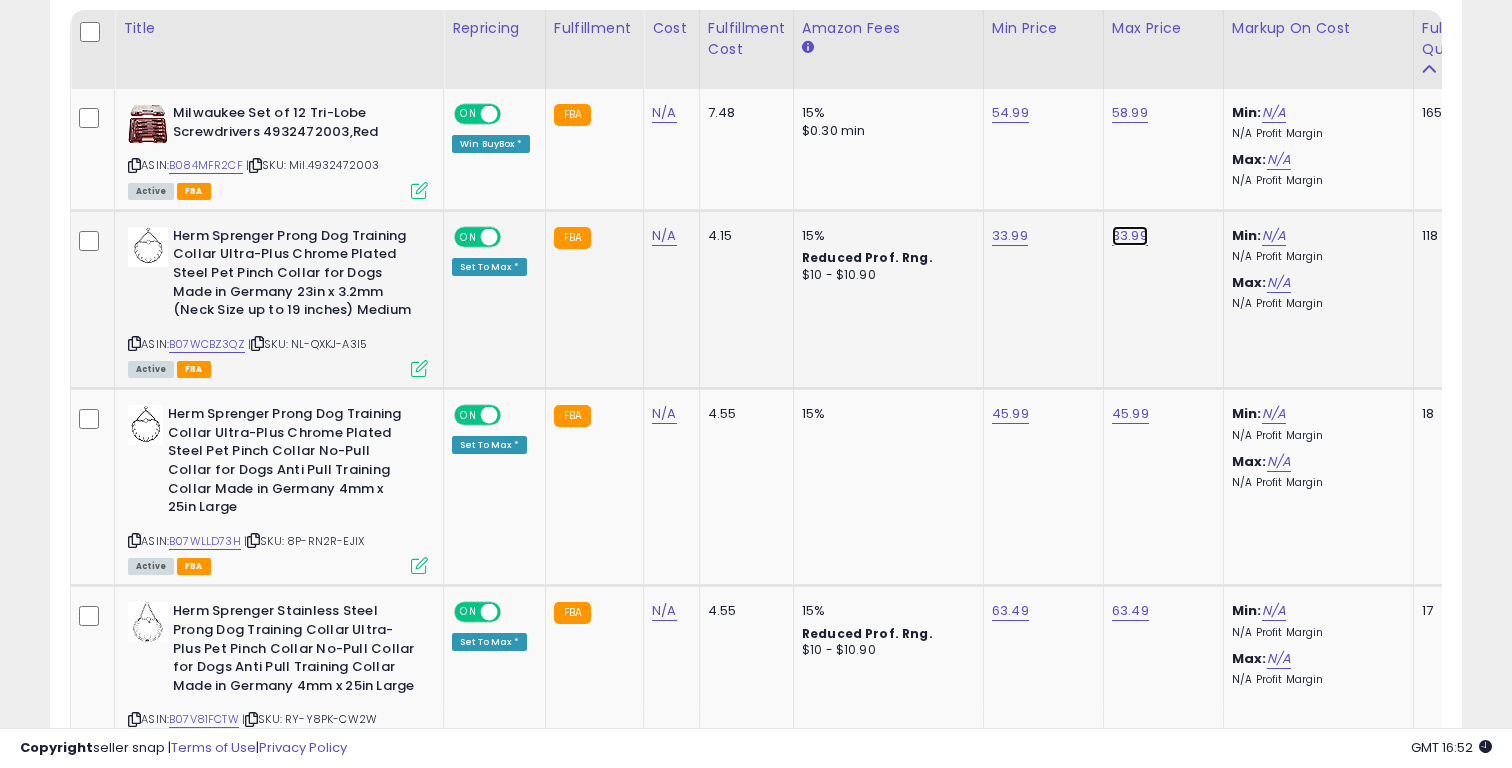 click on "33.99" at bounding box center [1130, 113] 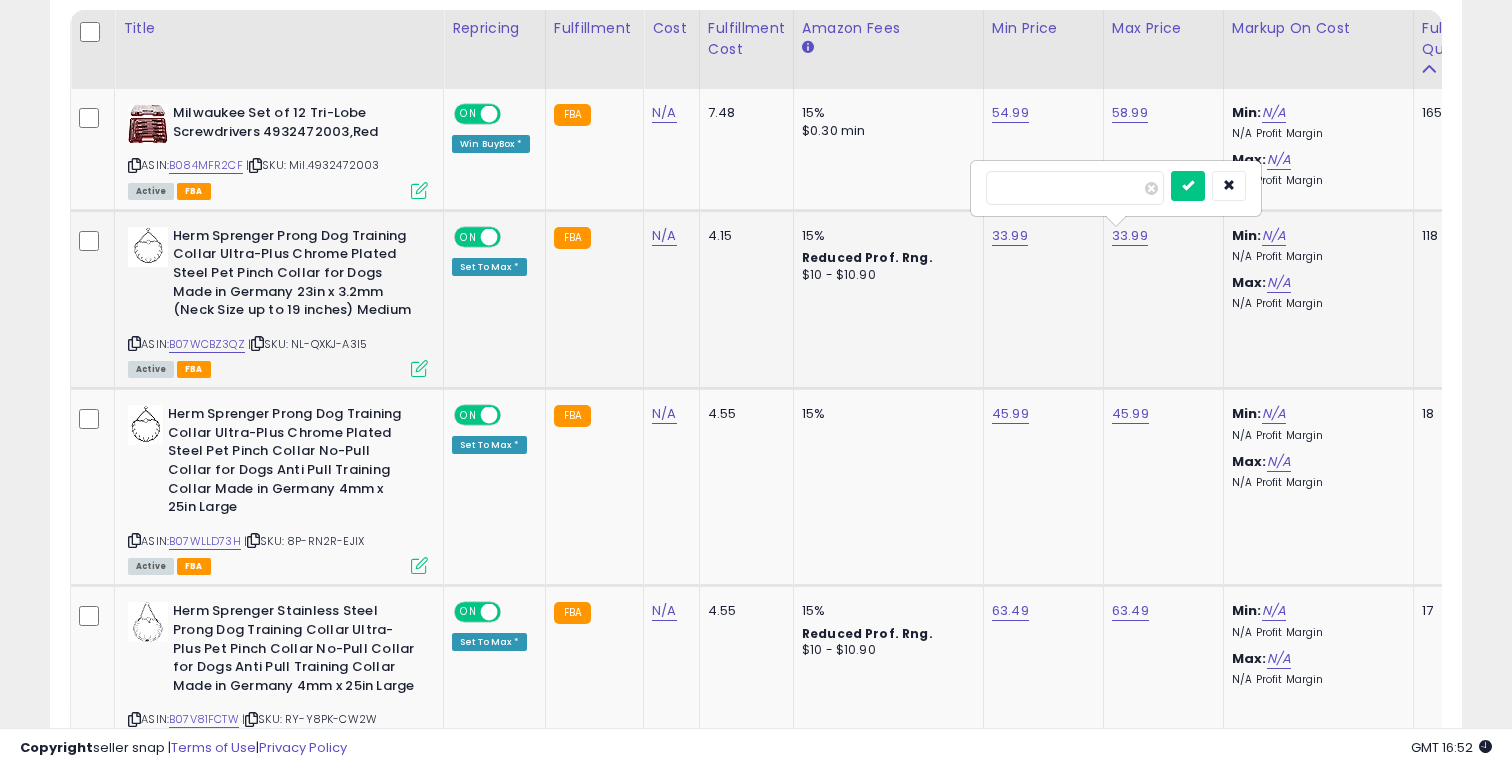 click on "*****" at bounding box center (1075, 188) 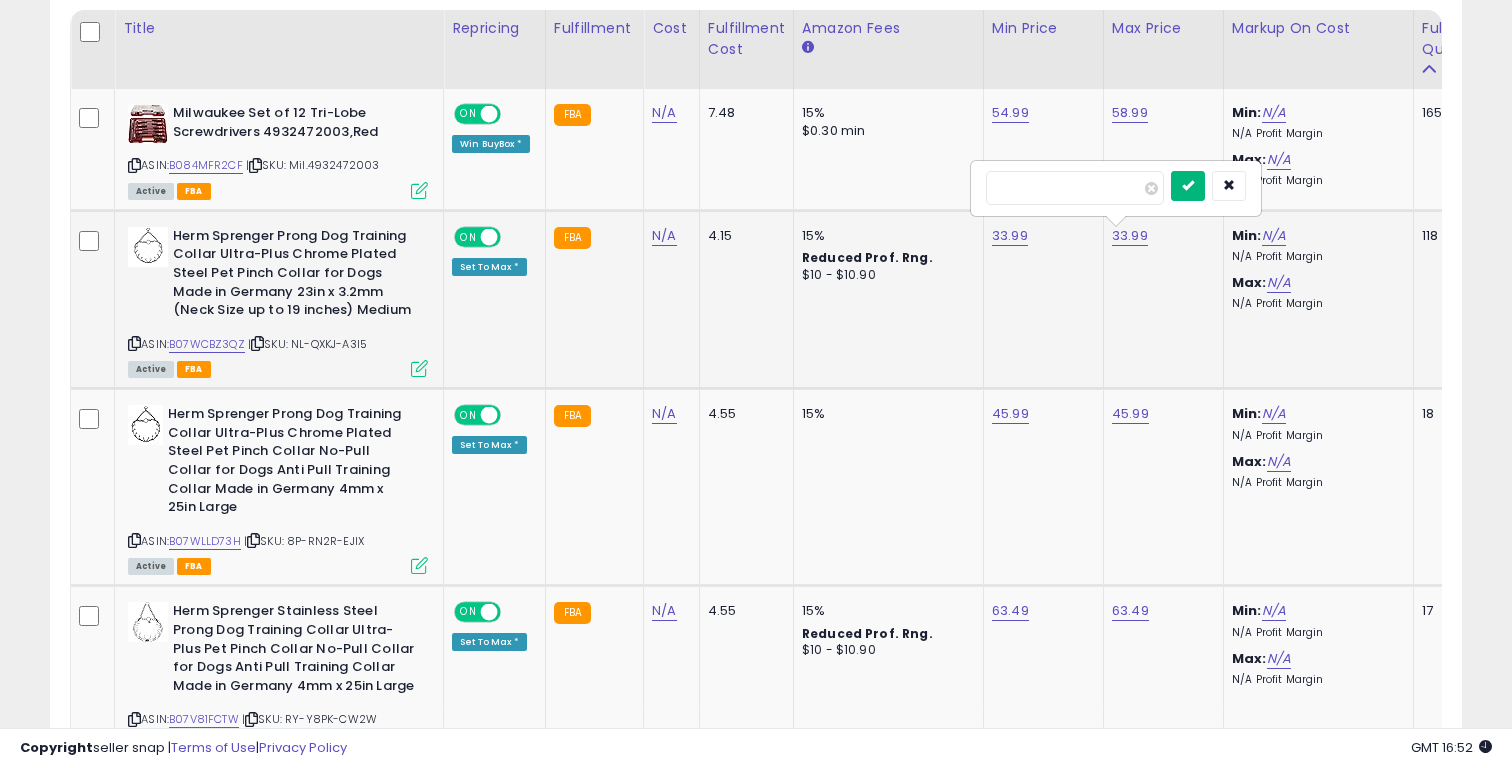 click at bounding box center [1188, 185] 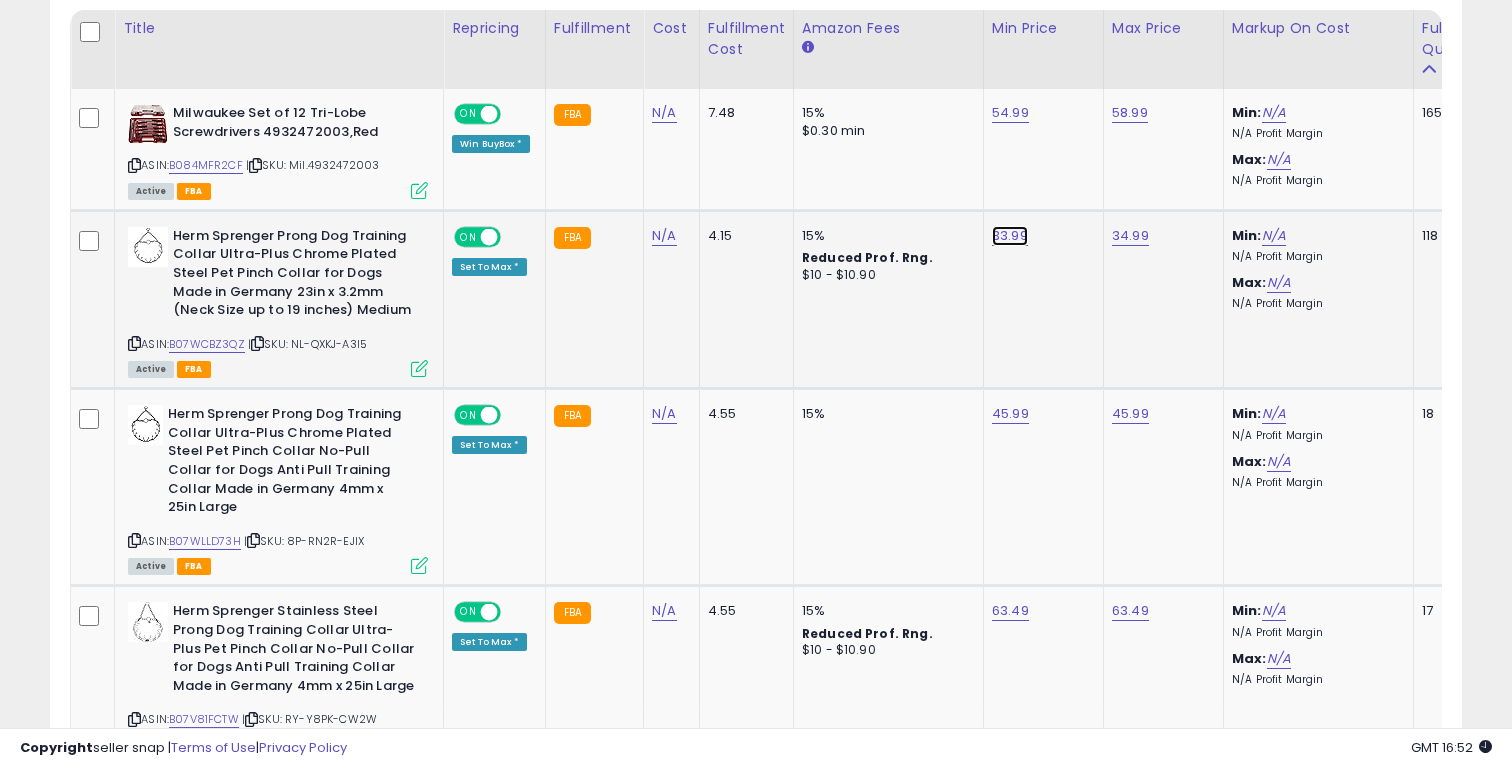 click on "33.99" at bounding box center (1010, 113) 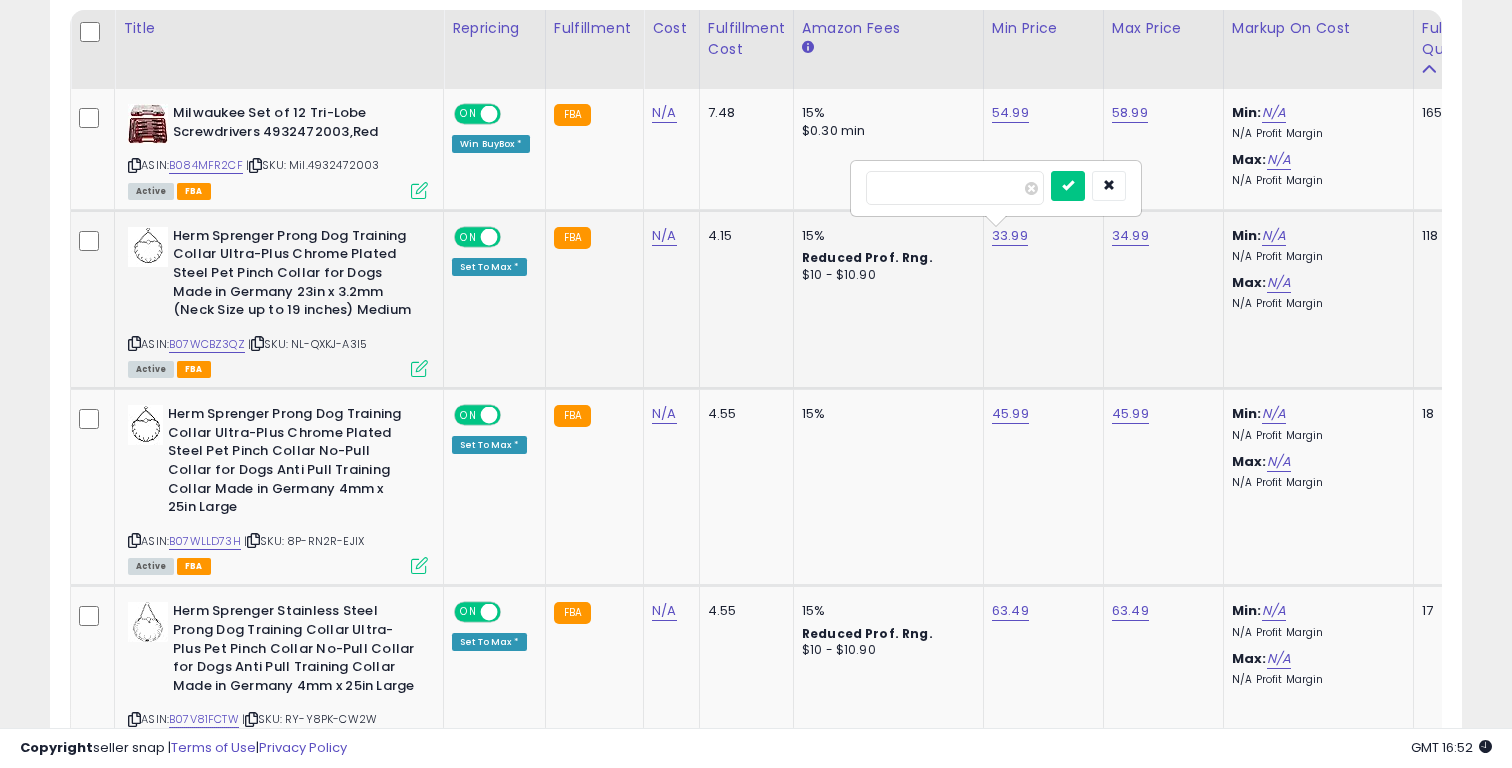 click on "*****" at bounding box center (955, 188) 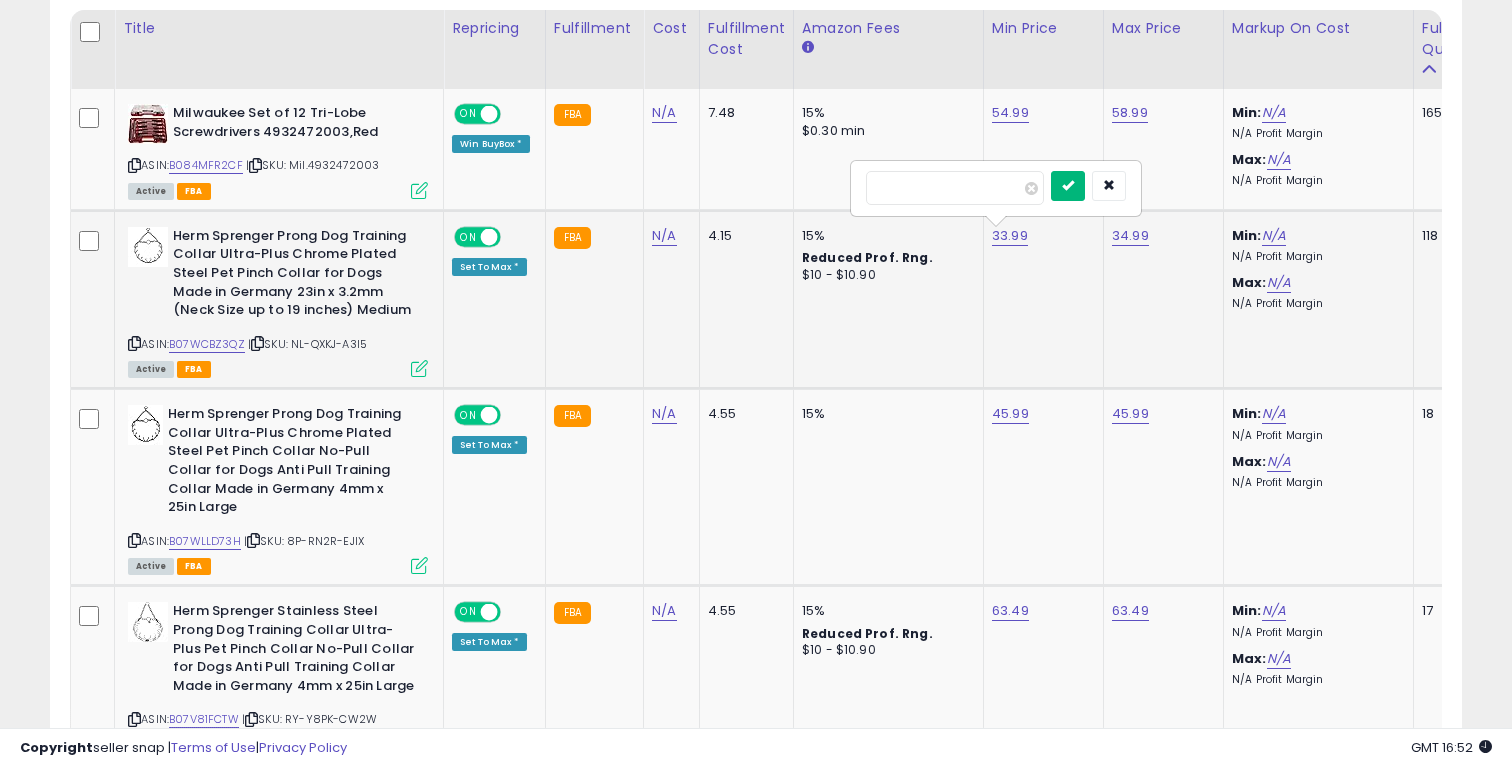 type on "*****" 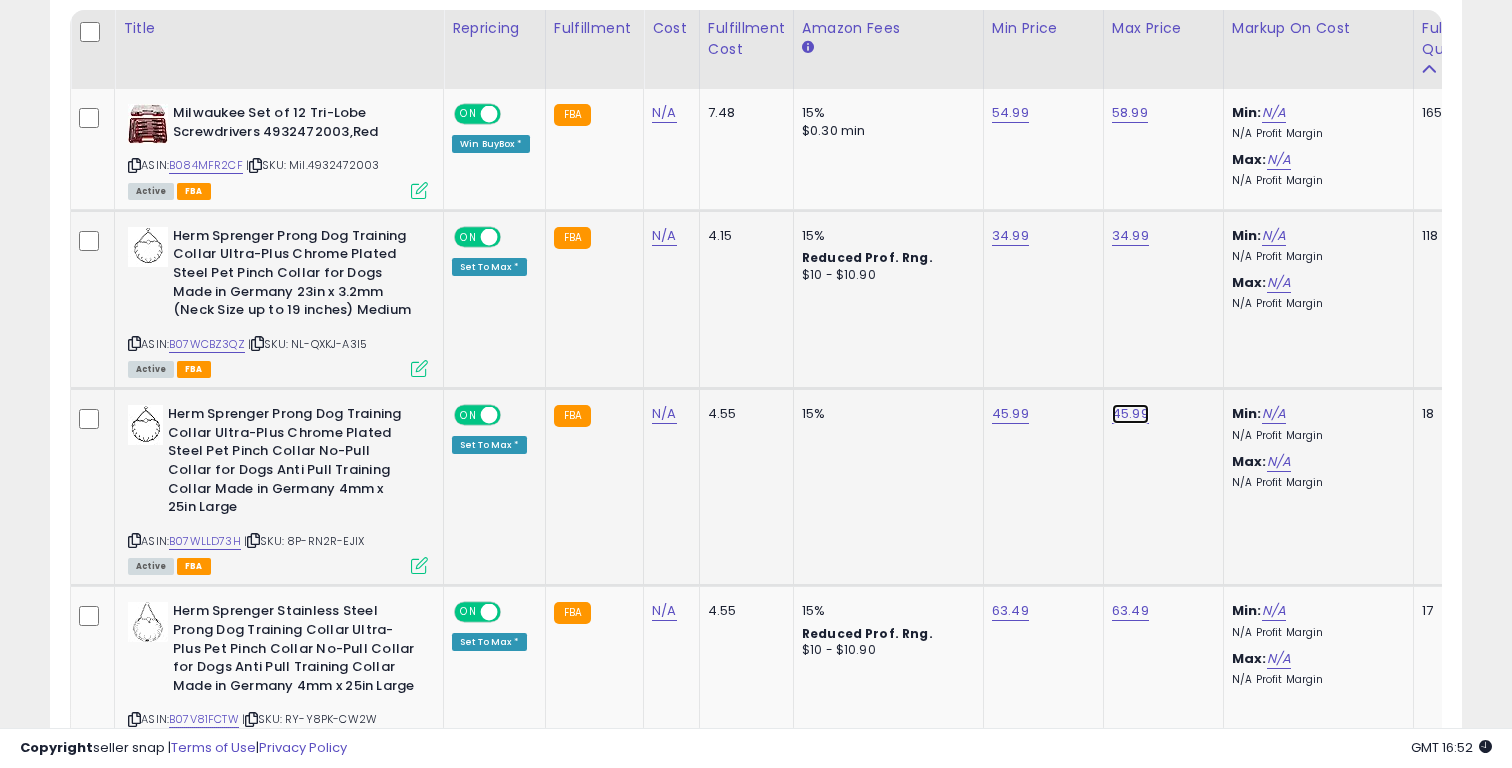 click on "45.99" at bounding box center (1130, 113) 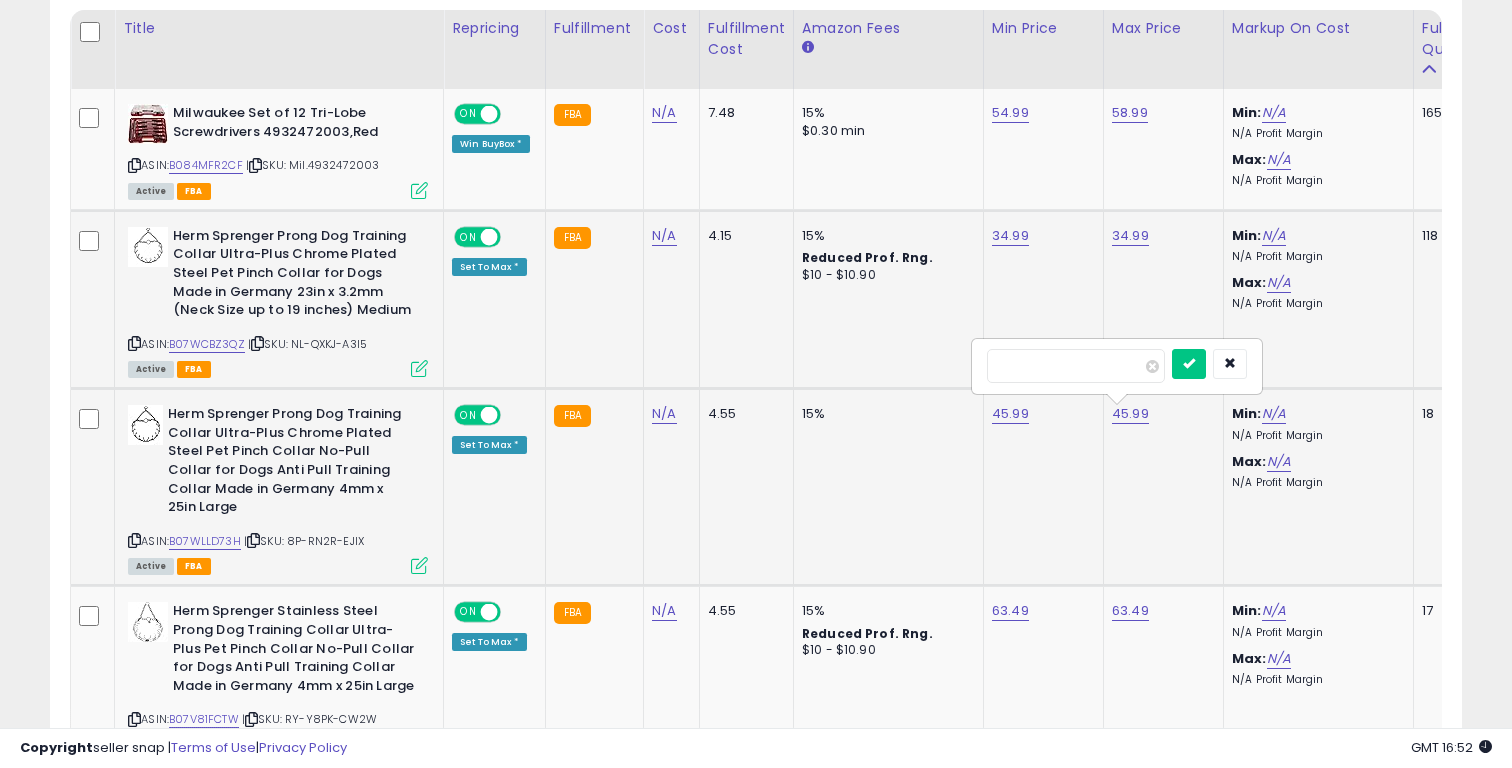 click on "*****" at bounding box center [1076, 366] 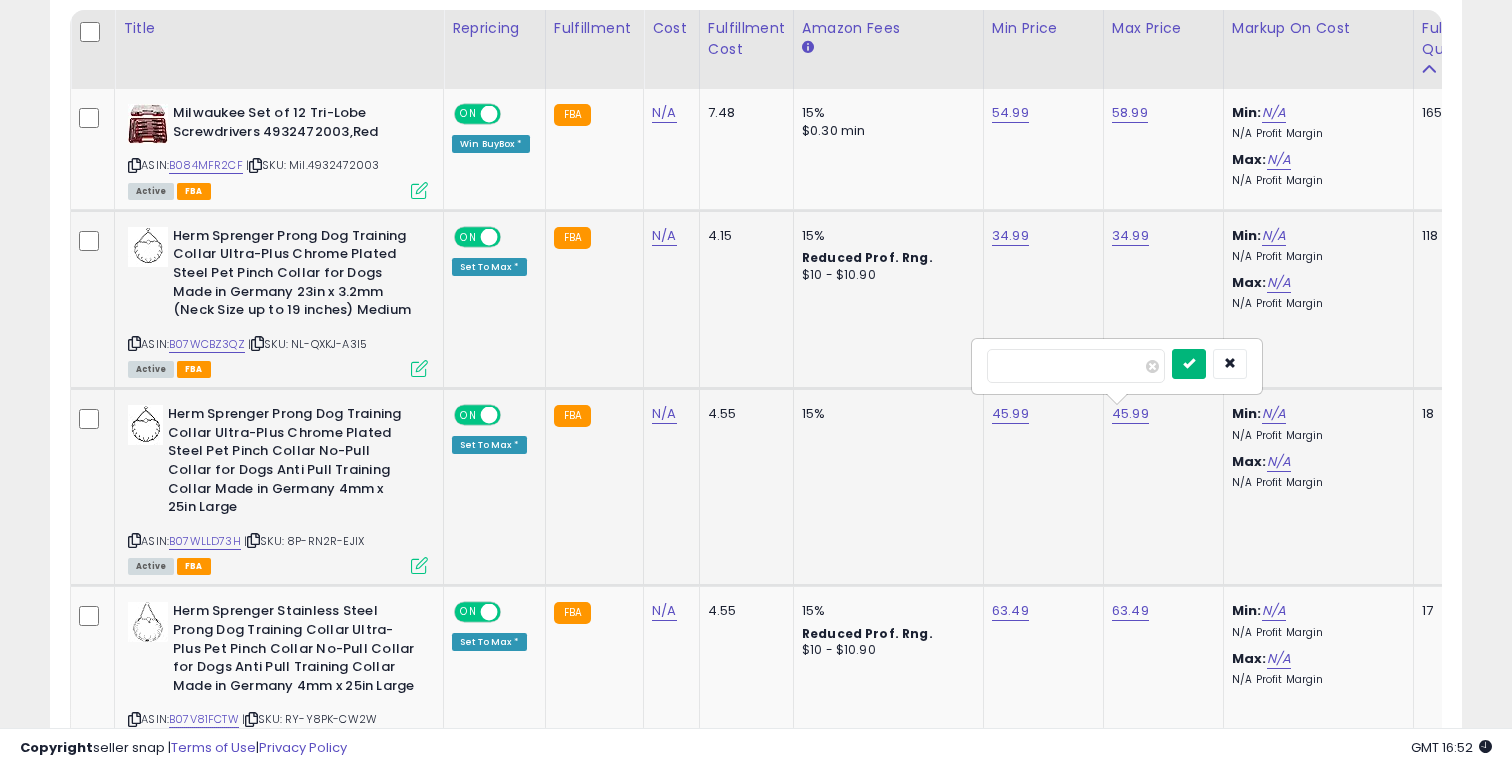 type on "*****" 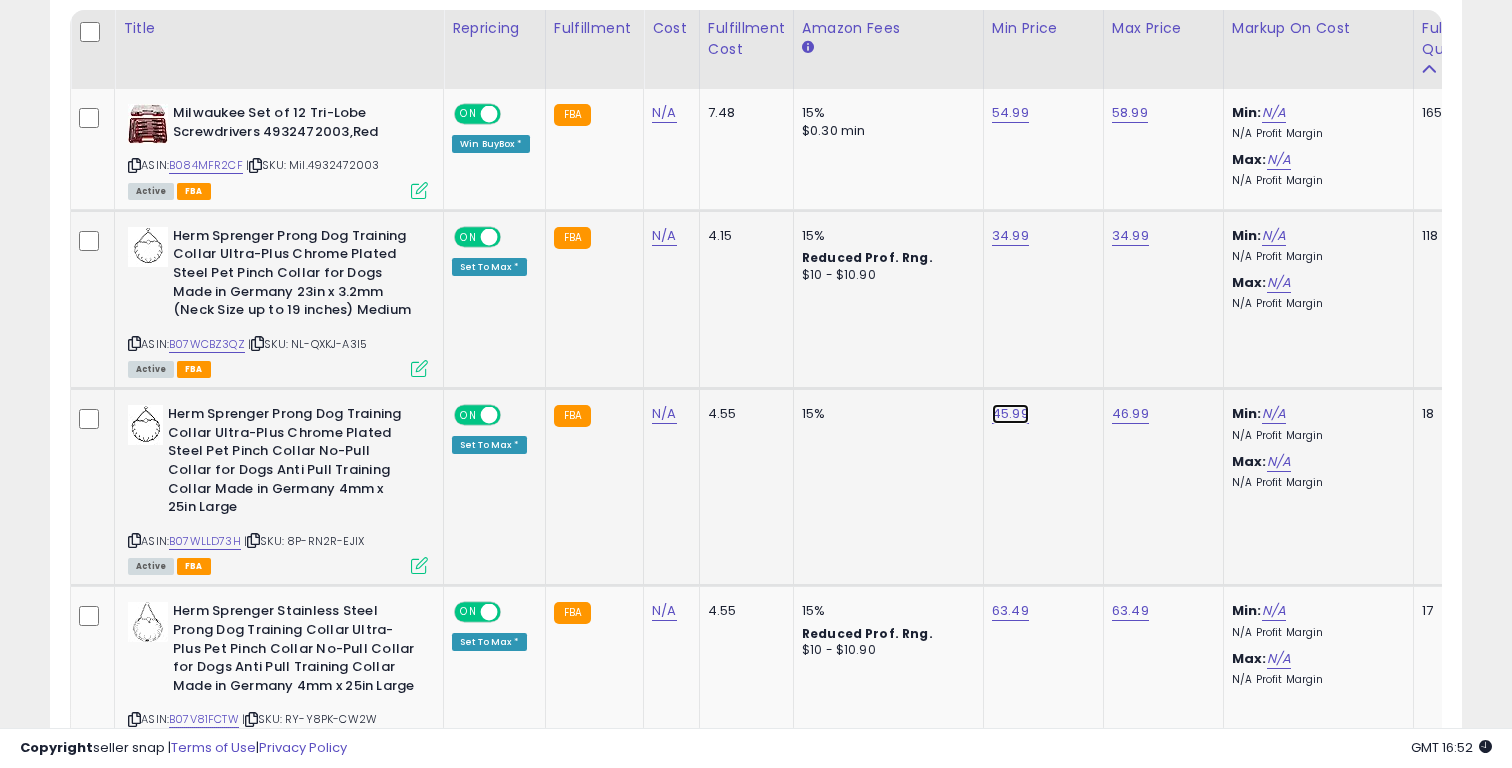 click on "45.99" at bounding box center (1010, 113) 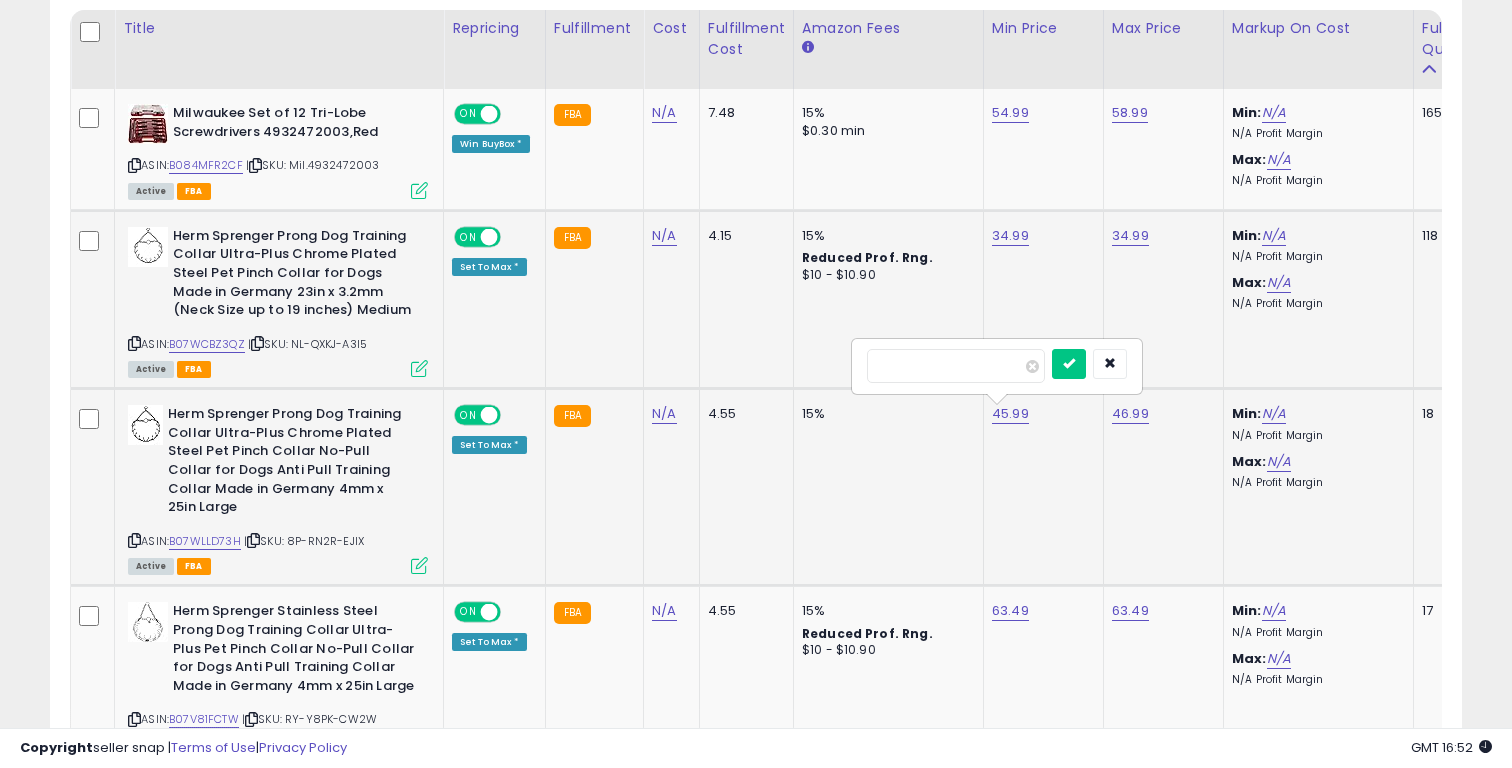 click on "*****" at bounding box center (956, 366) 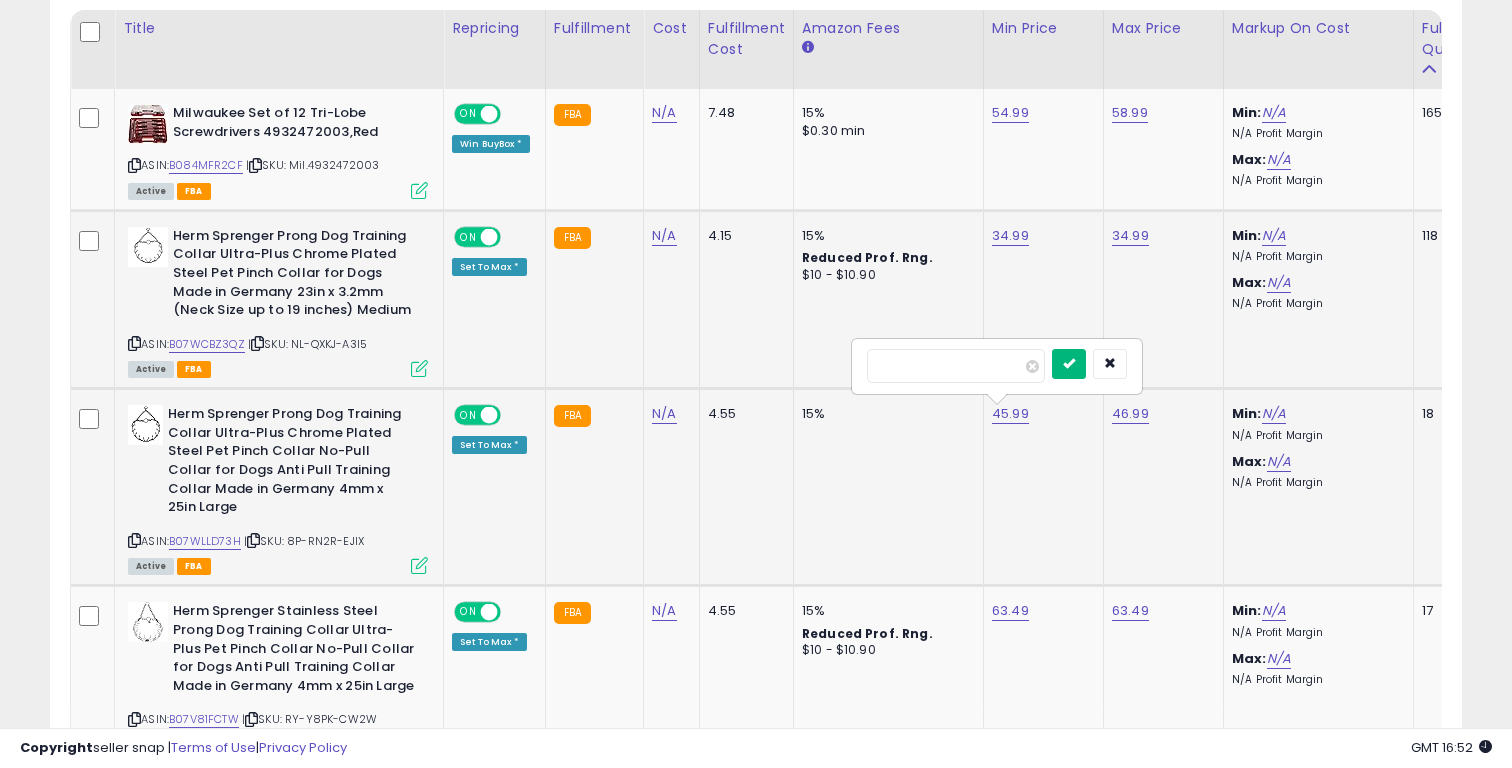 type on "*****" 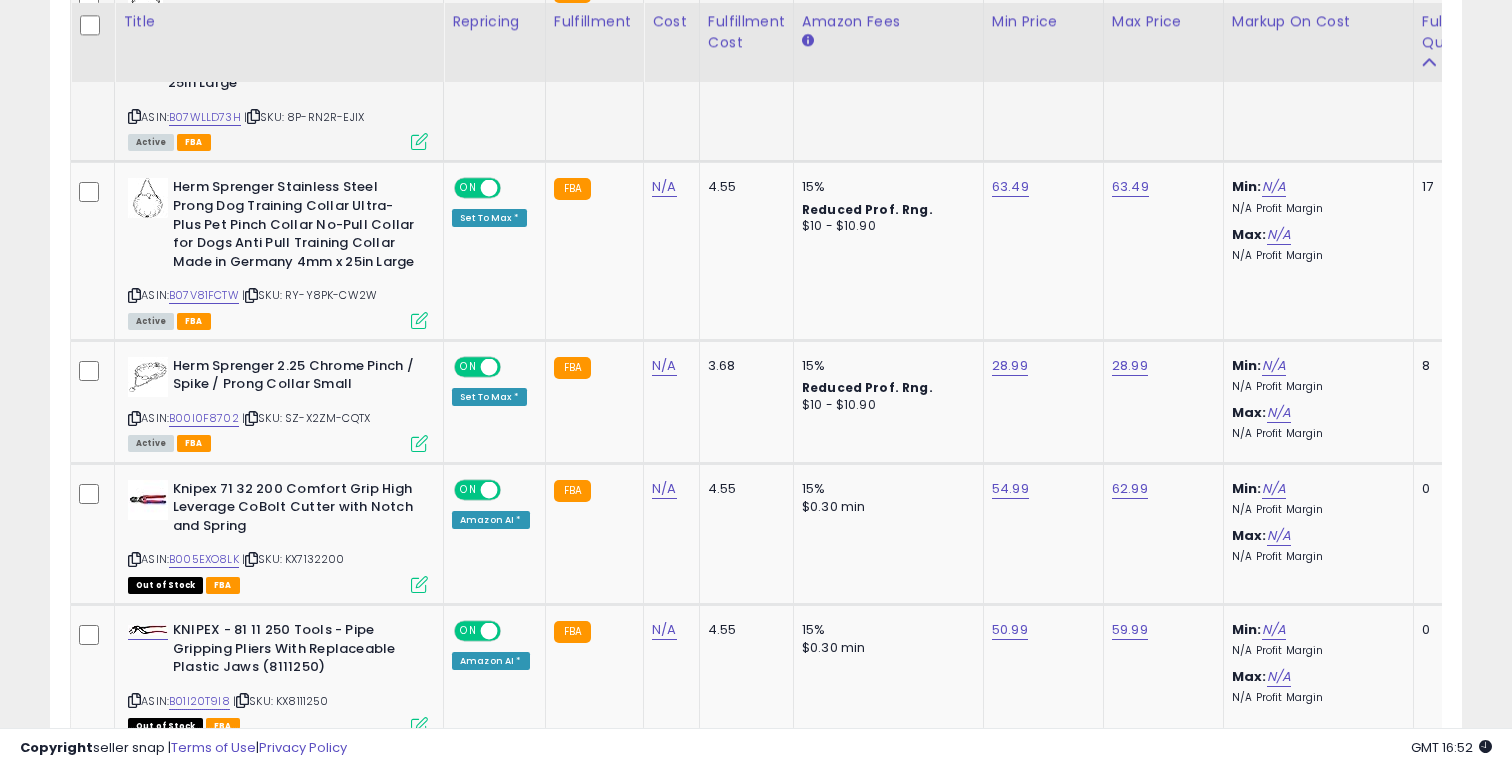 scroll, scrollTop: 1391, scrollLeft: 0, axis: vertical 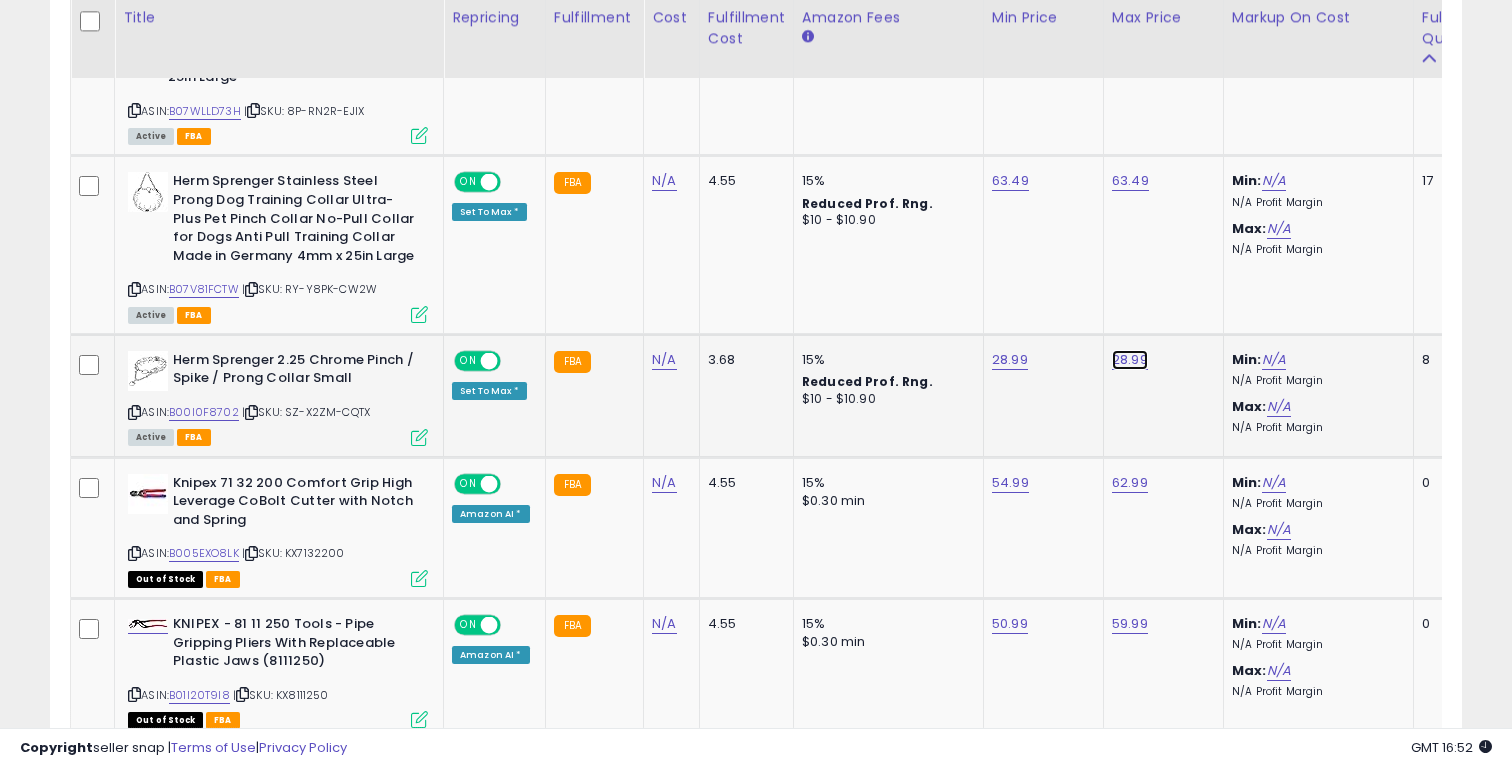 click on "28.99" at bounding box center [1130, -317] 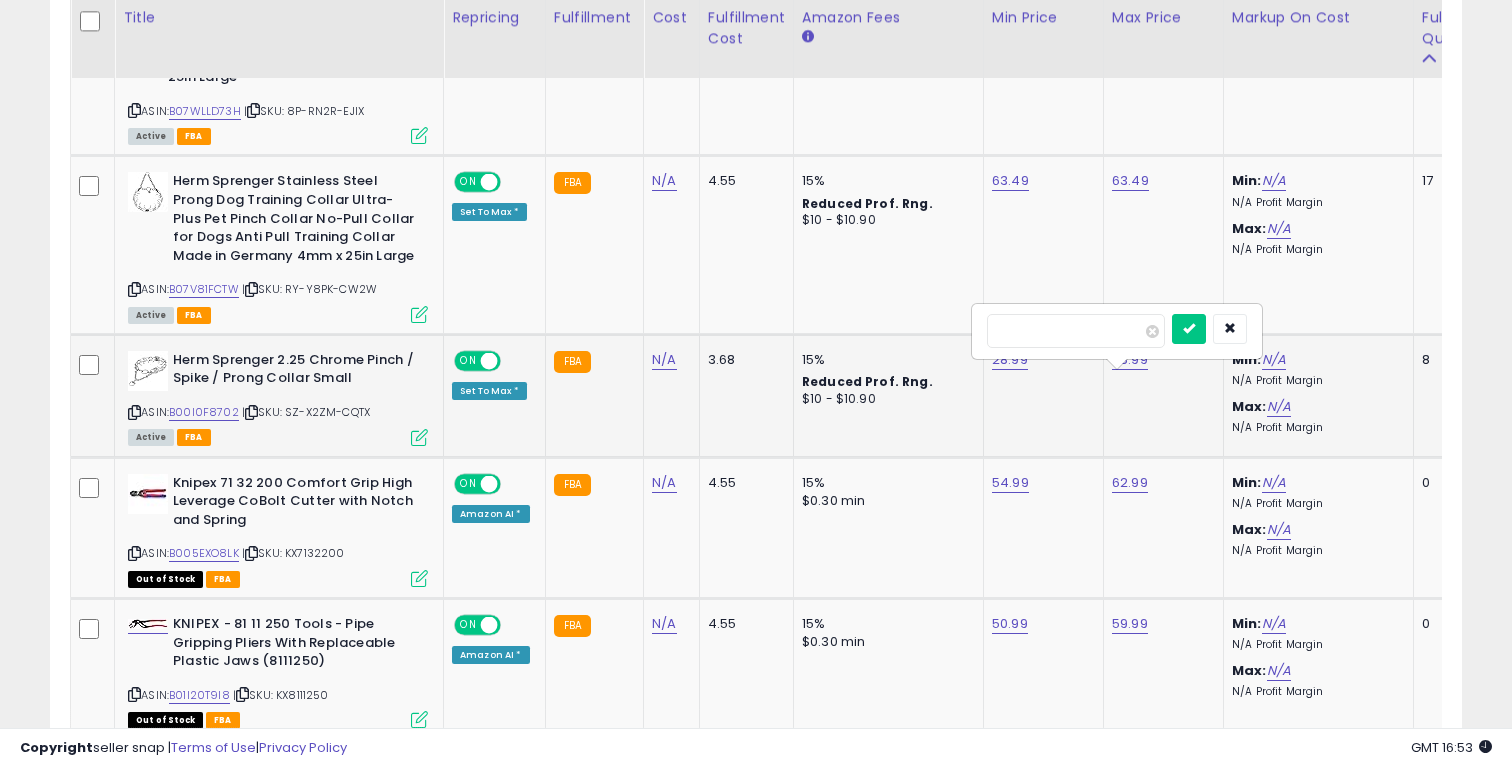 click on "*****" at bounding box center [1076, 331] 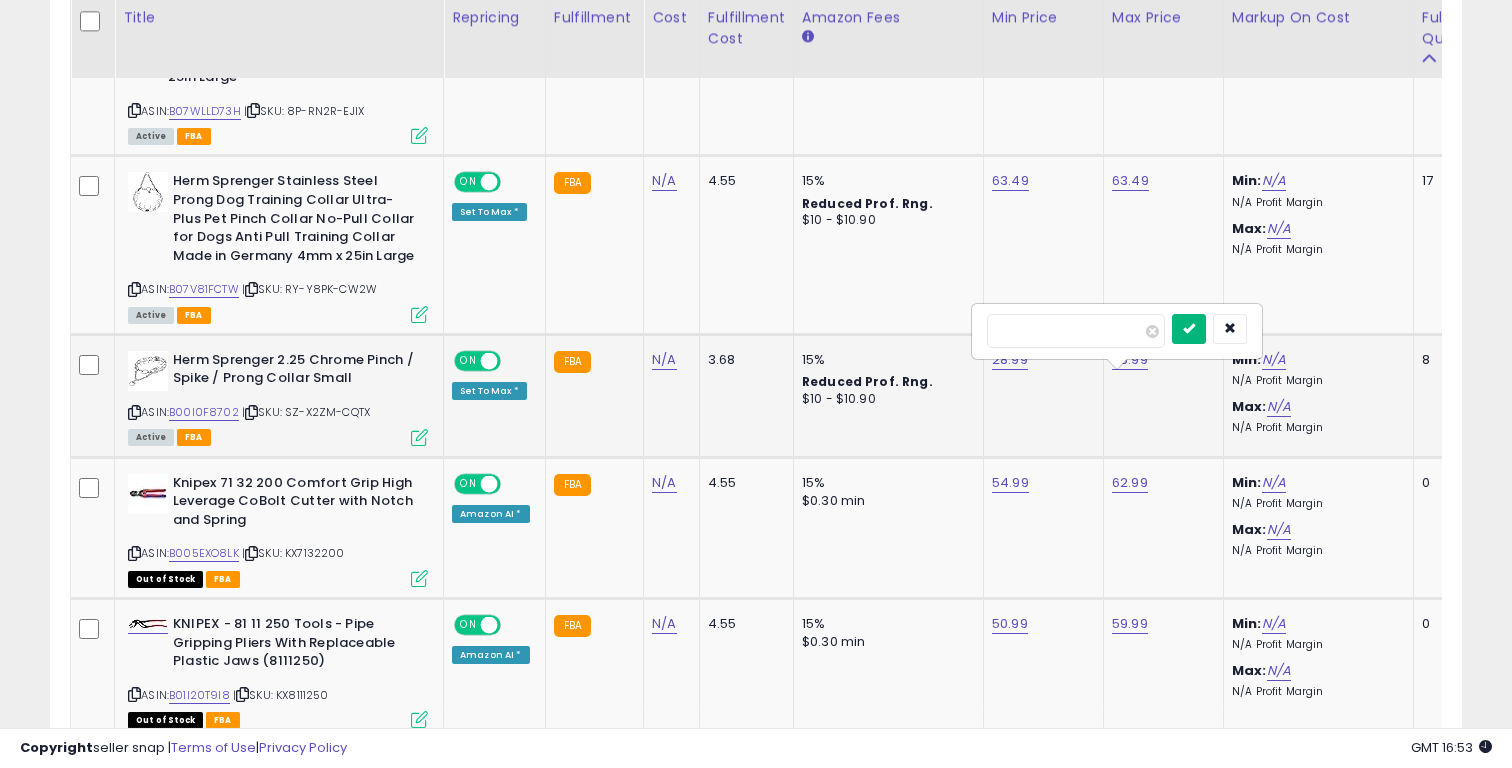type on "*****" 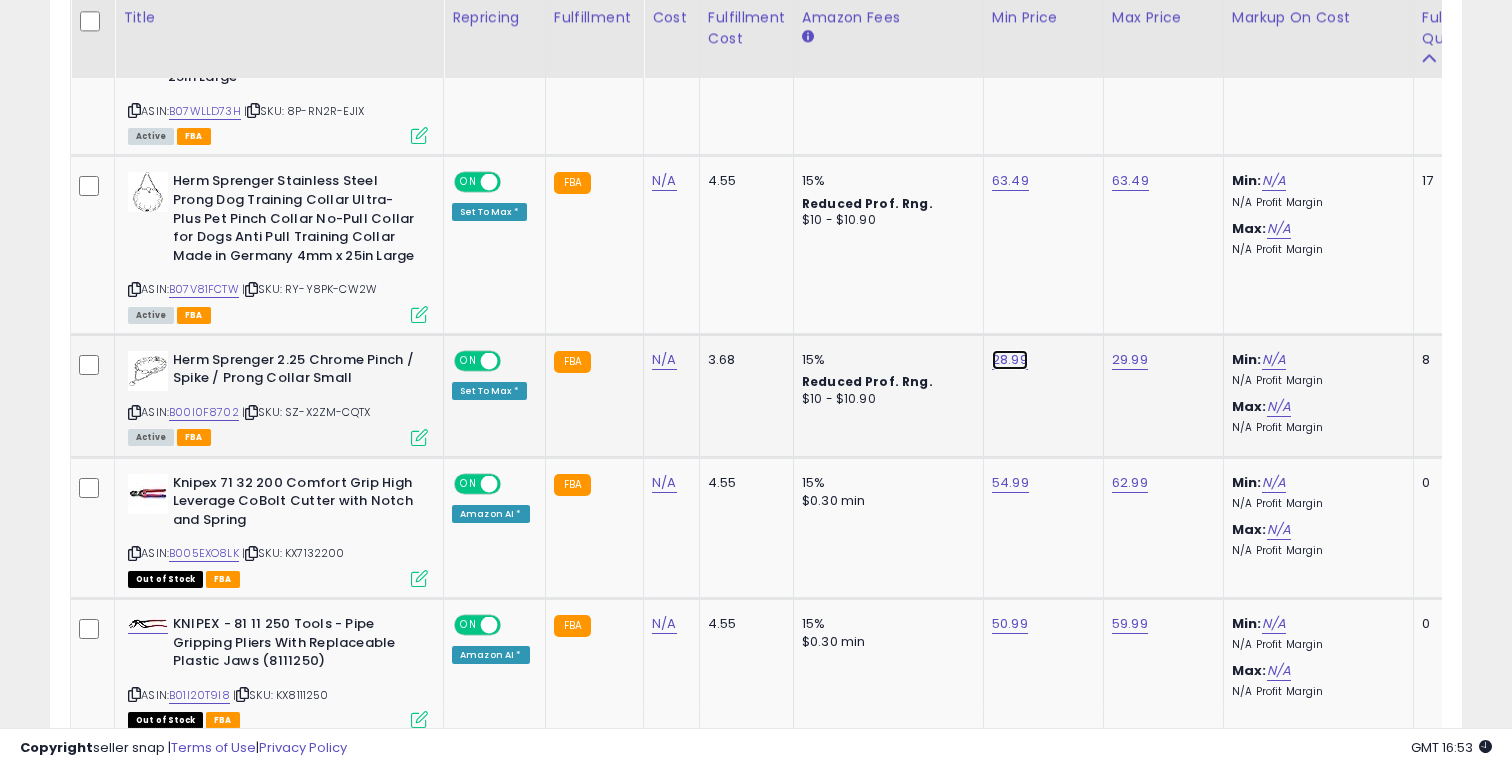 click on "28.99" at bounding box center (1010, -317) 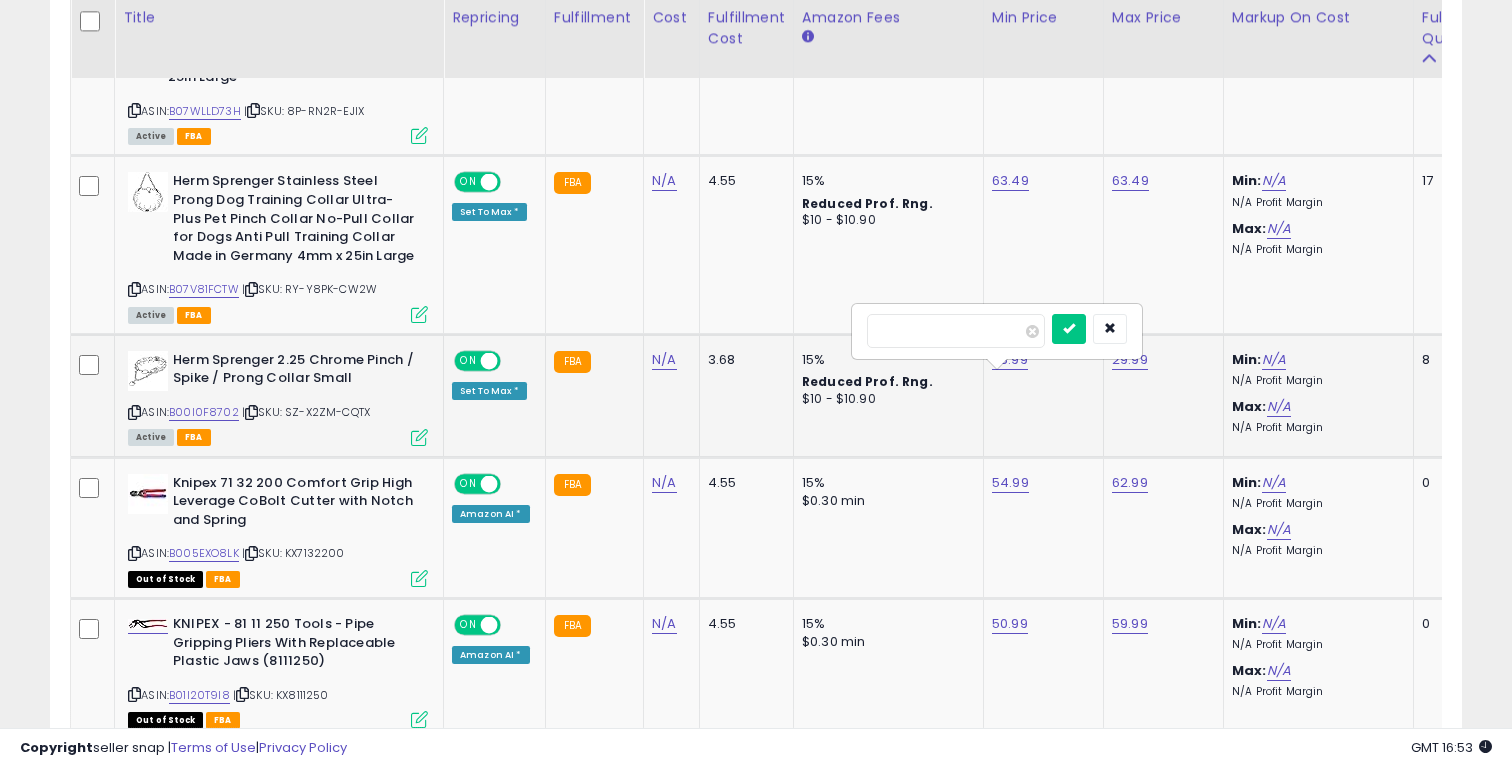 drag, startPoint x: 883, startPoint y: 335, endPoint x: 896, endPoint y: 336, distance: 13.038404 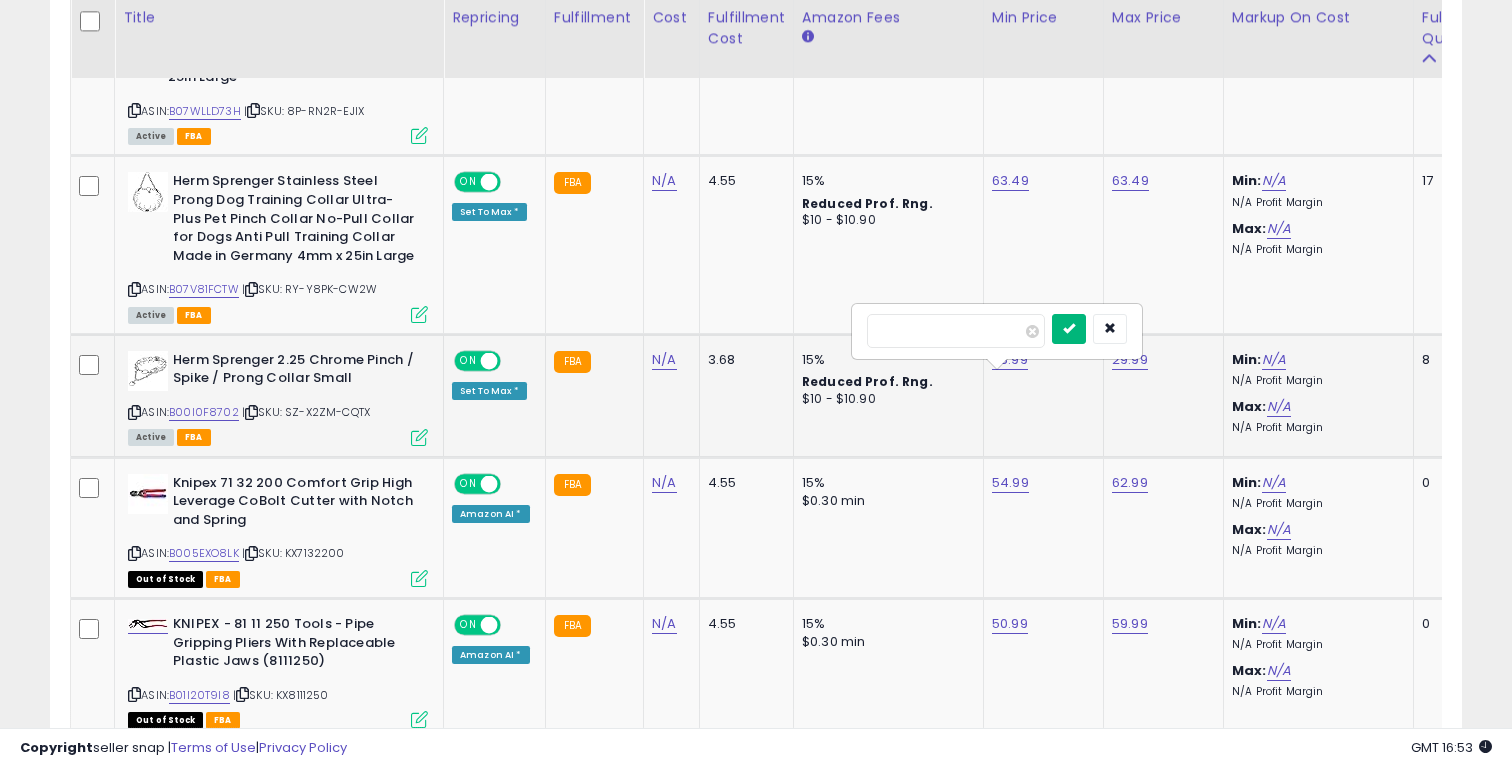 type on "*****" 